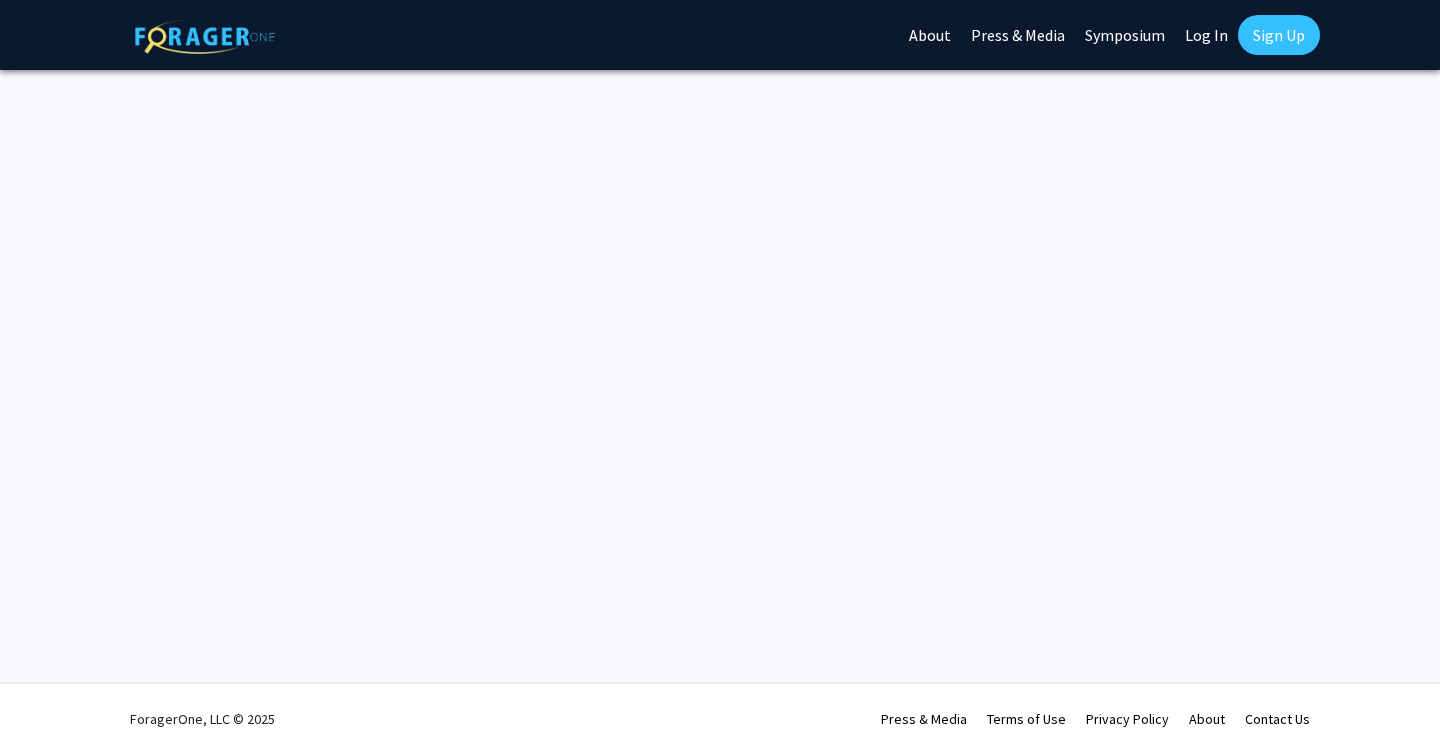 scroll, scrollTop: 0, scrollLeft: 0, axis: both 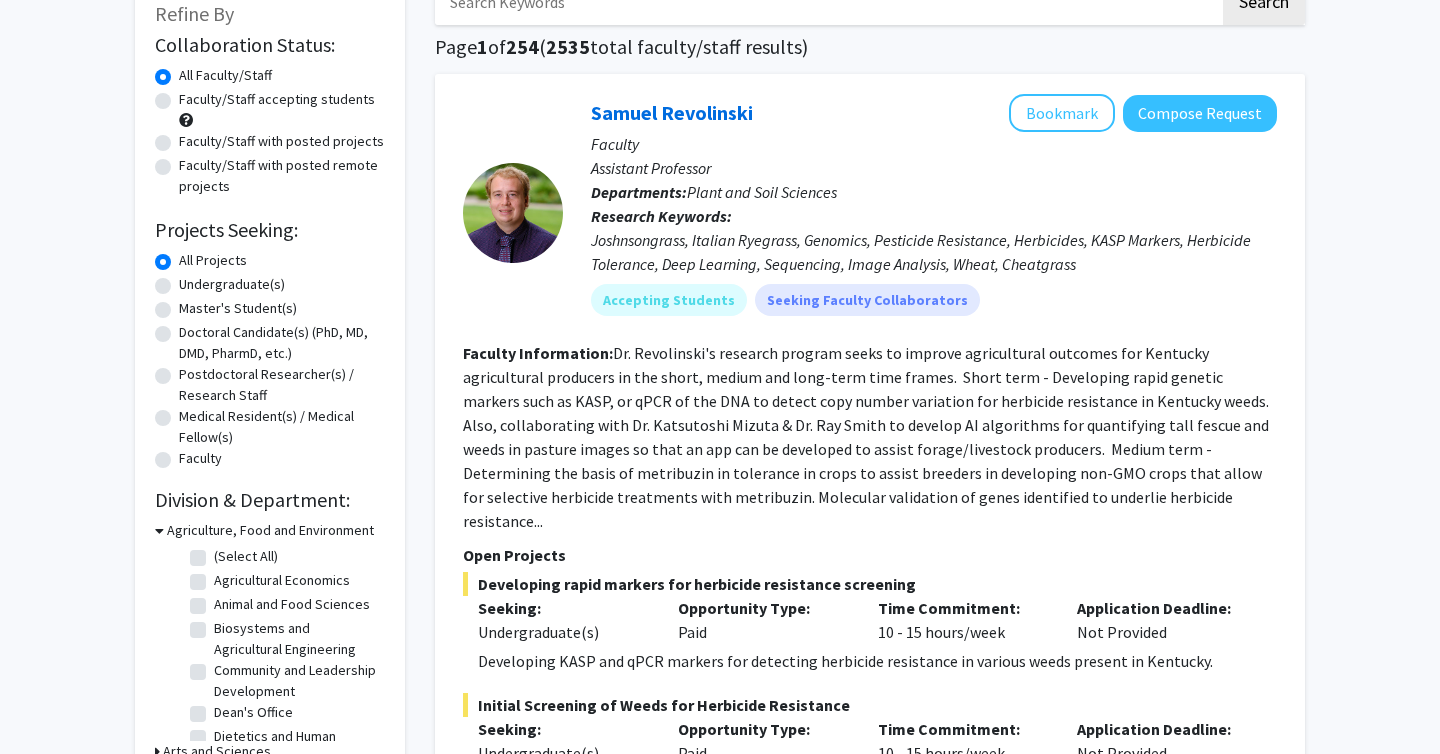 click on "Undergraduate(s)" 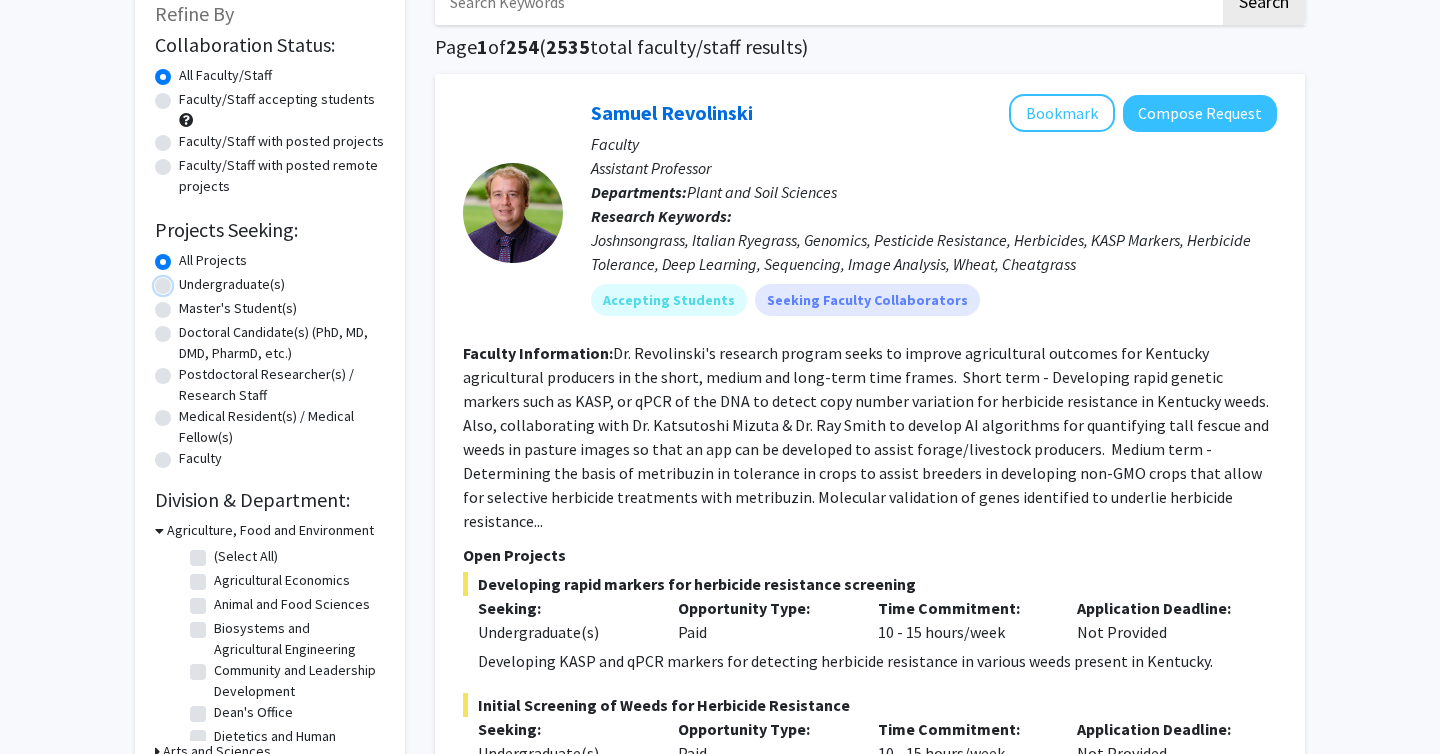 click on "Undergraduate(s)" at bounding box center (185, 280) 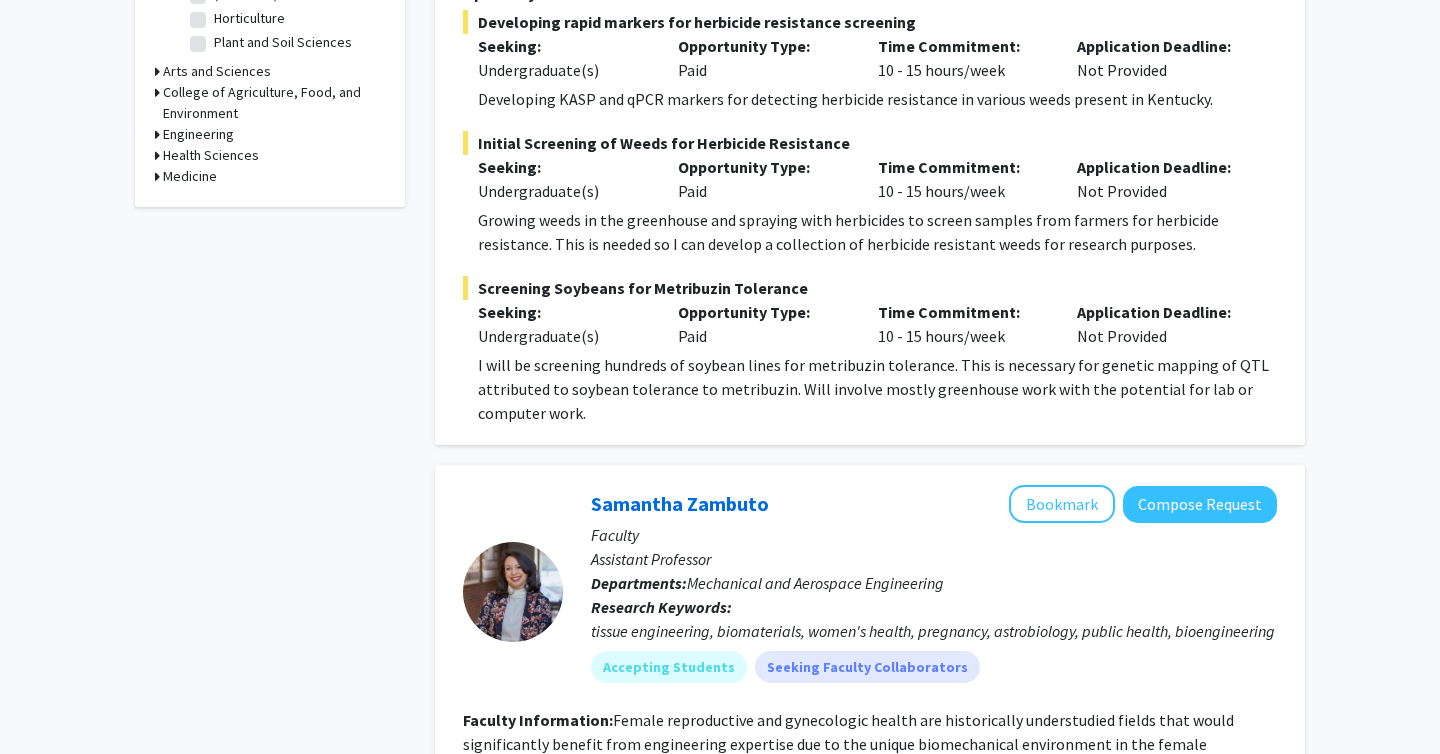 scroll, scrollTop: 0, scrollLeft: 0, axis: both 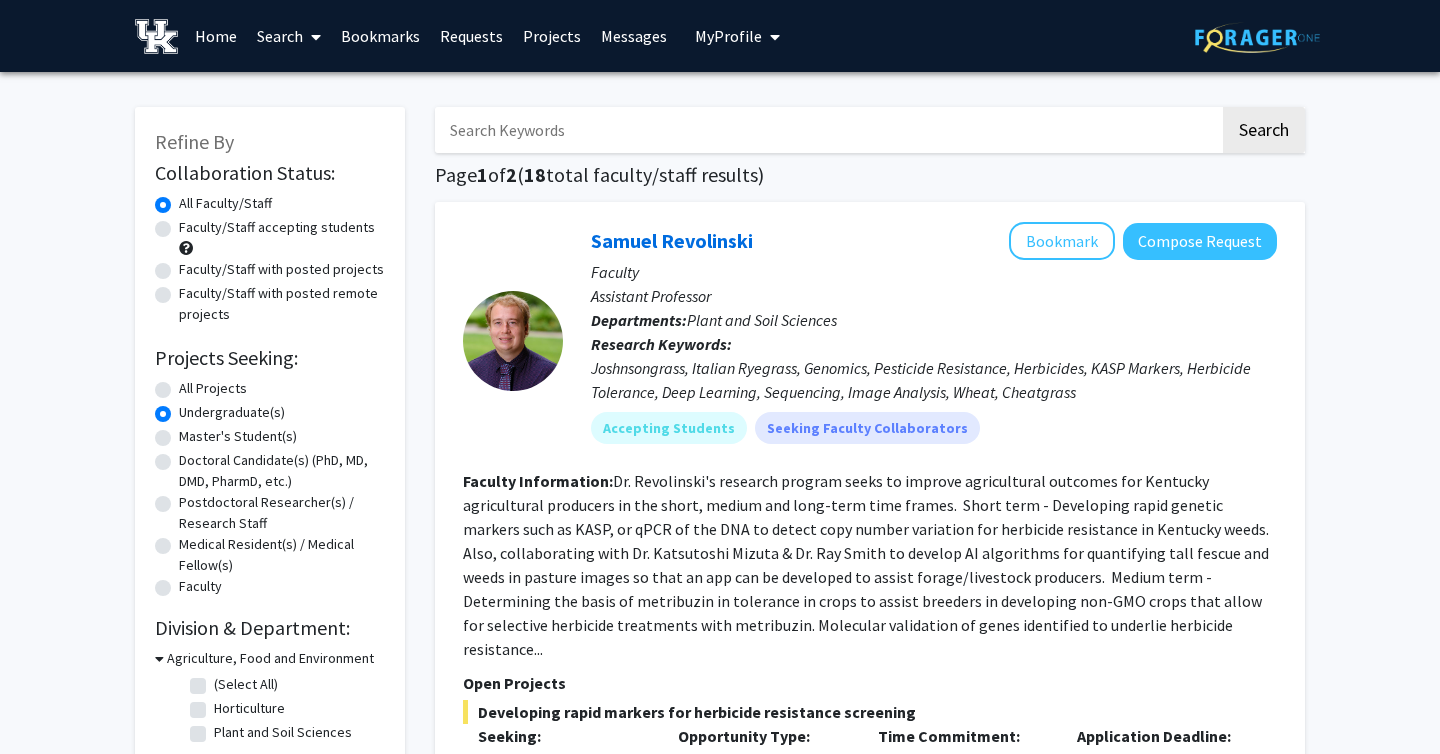 click on "All Projects" 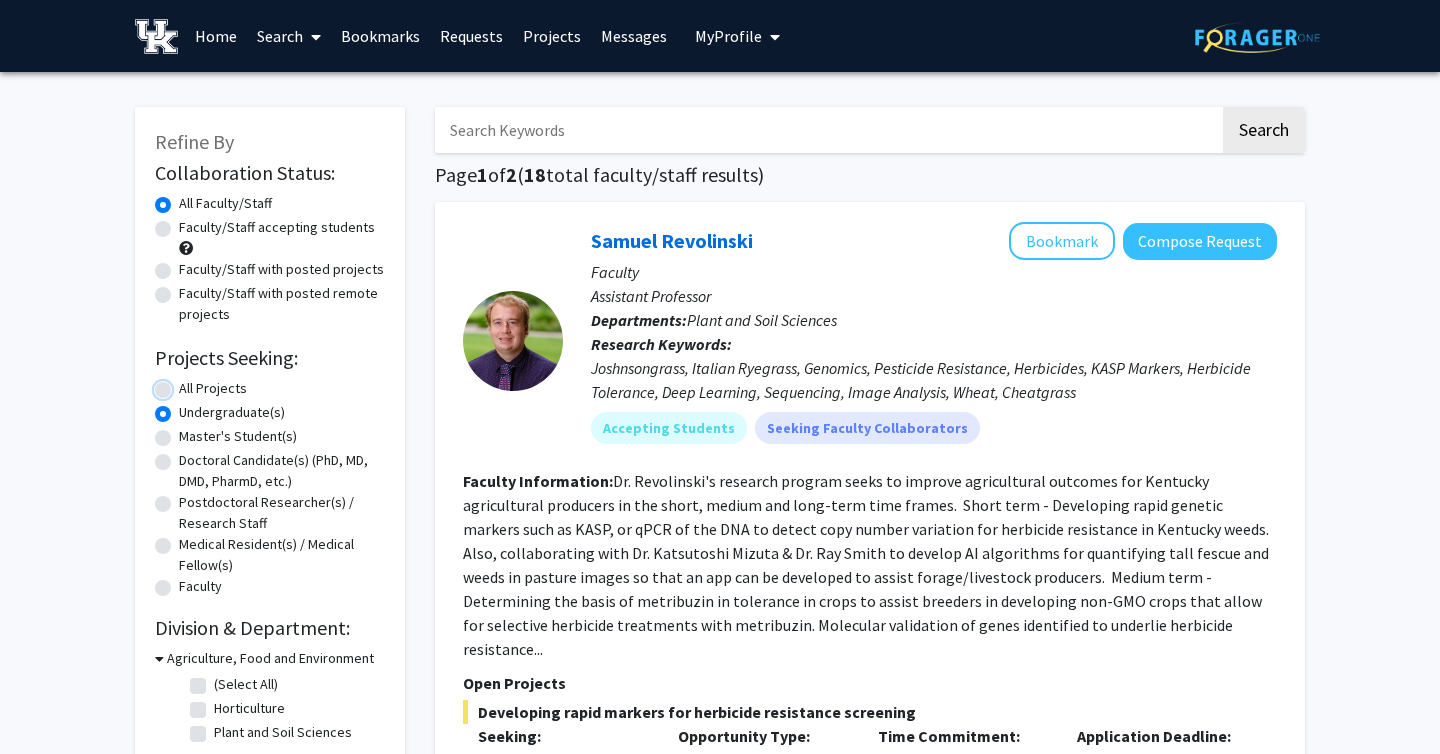 click on "All Projects" at bounding box center [185, 384] 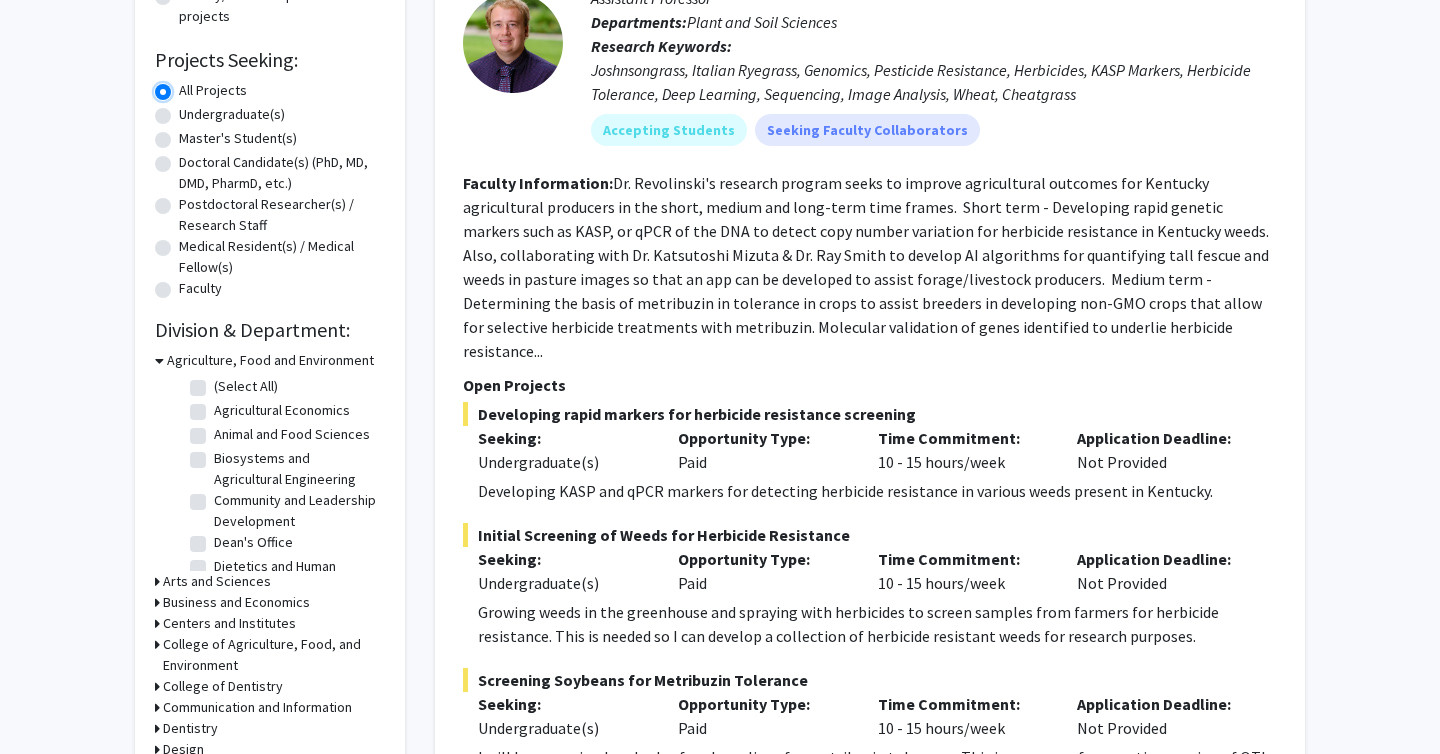 scroll, scrollTop: 299, scrollLeft: 0, axis: vertical 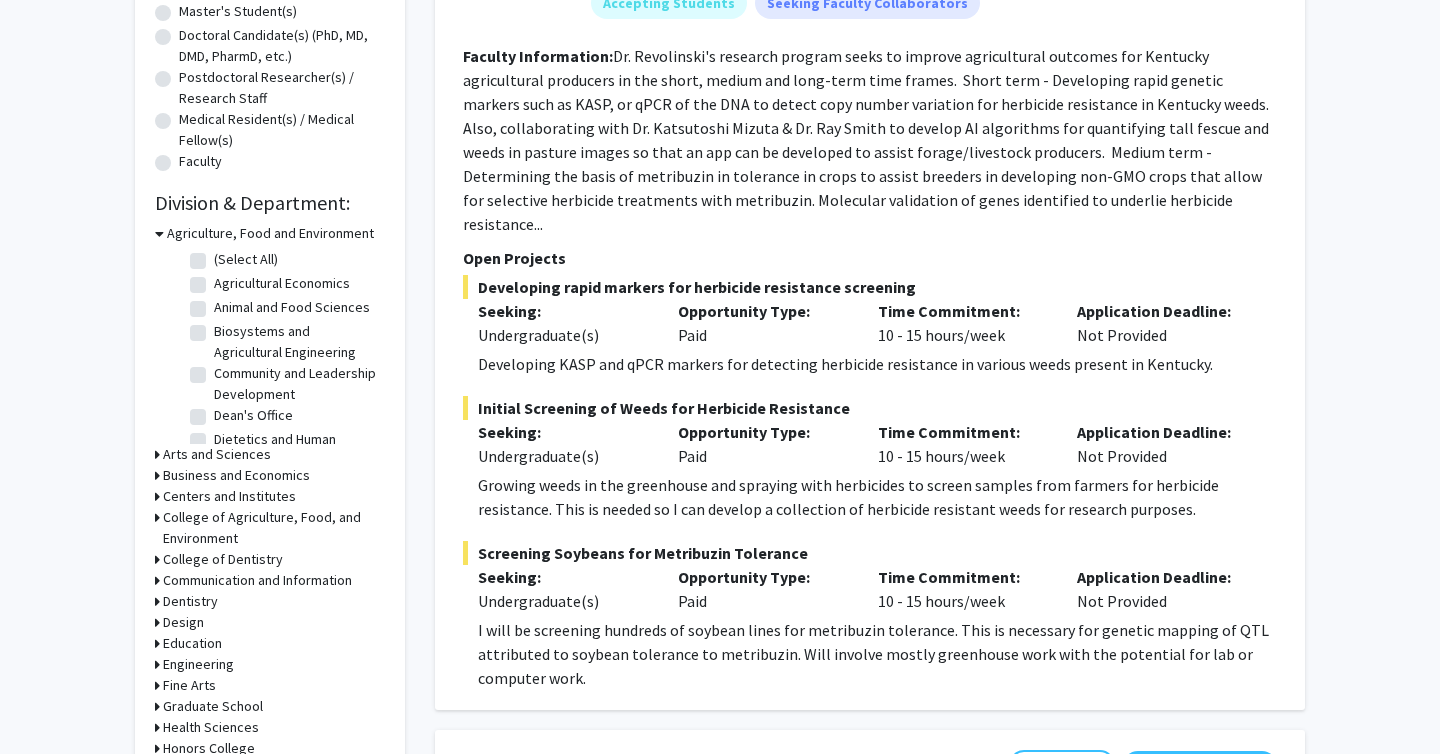 click on "Arts and Sciences" at bounding box center [217, 454] 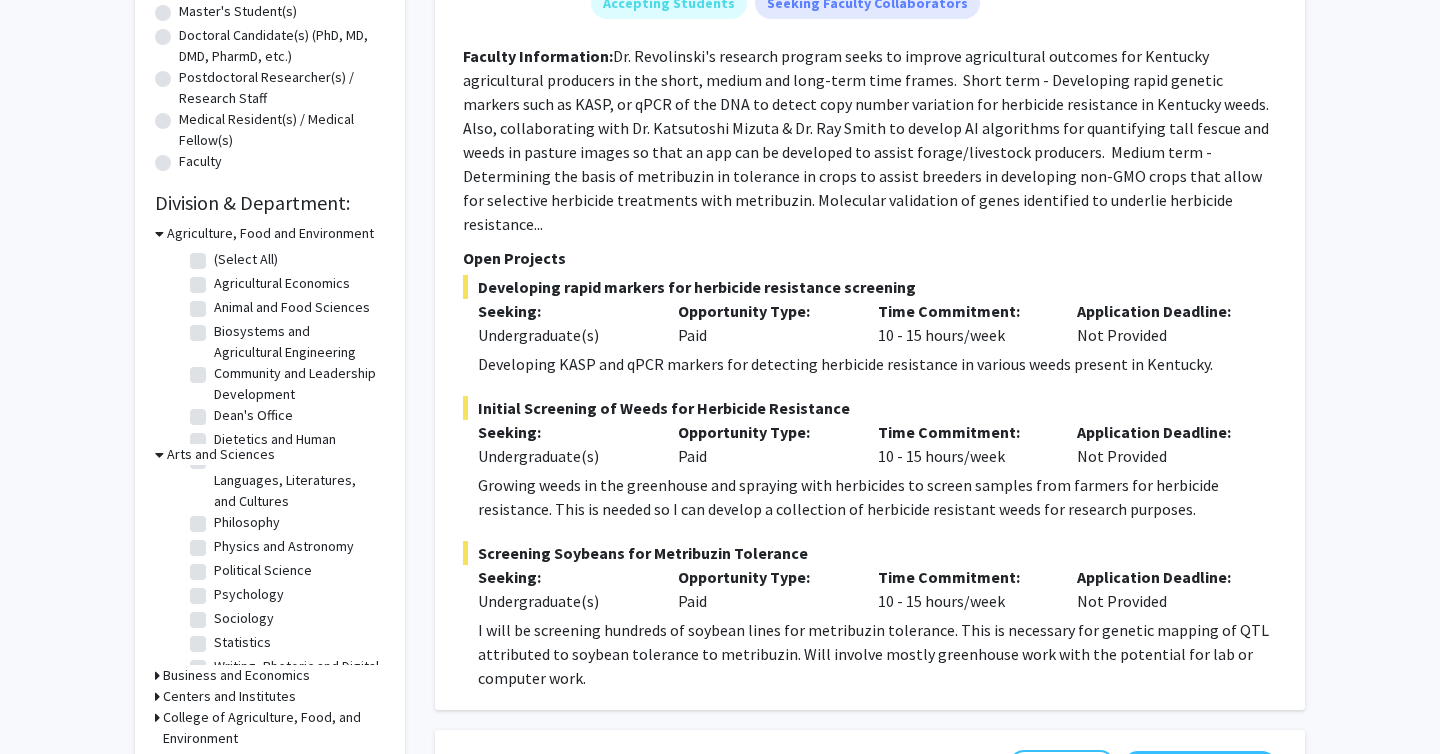 scroll, scrollTop: 383, scrollLeft: 0, axis: vertical 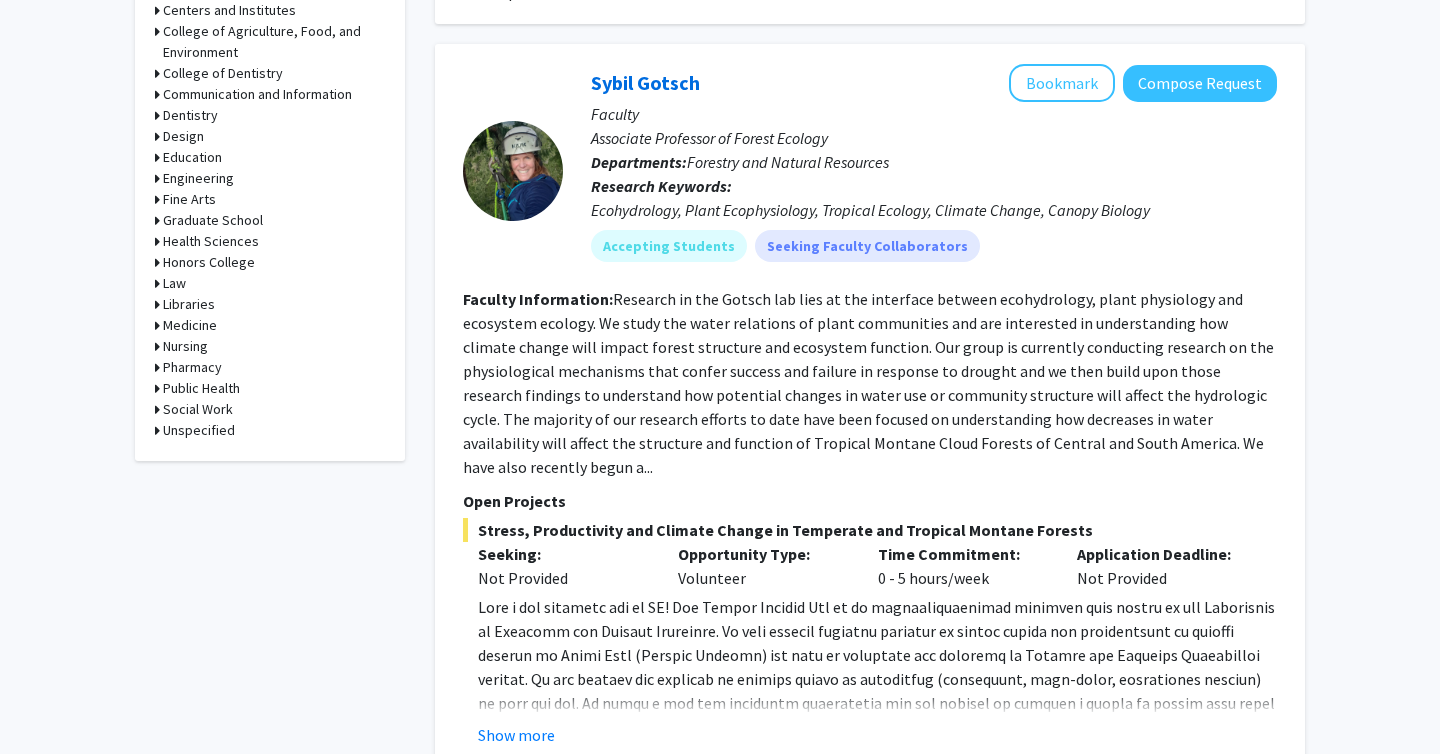 click on "Pharmacy" at bounding box center [192, 367] 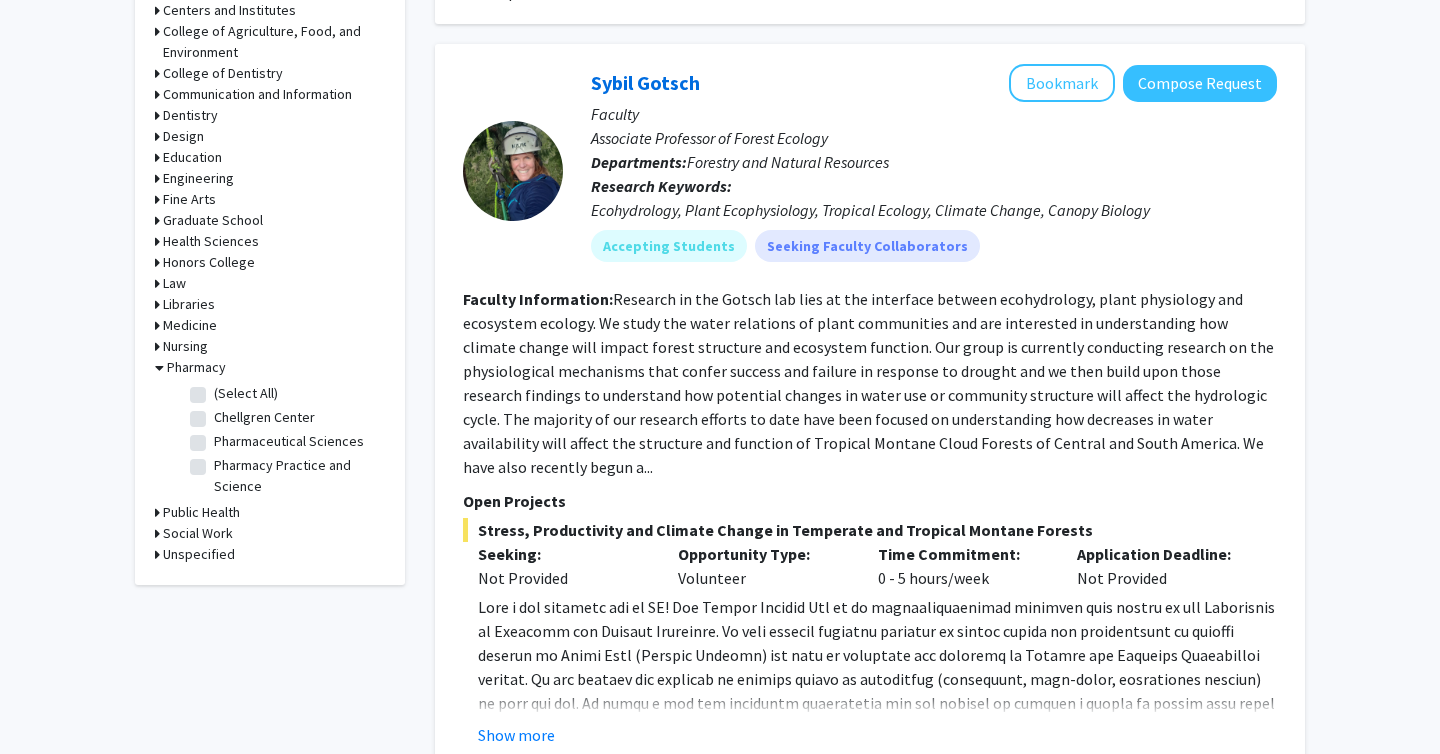 click on "Pharmacy" at bounding box center (196, 367) 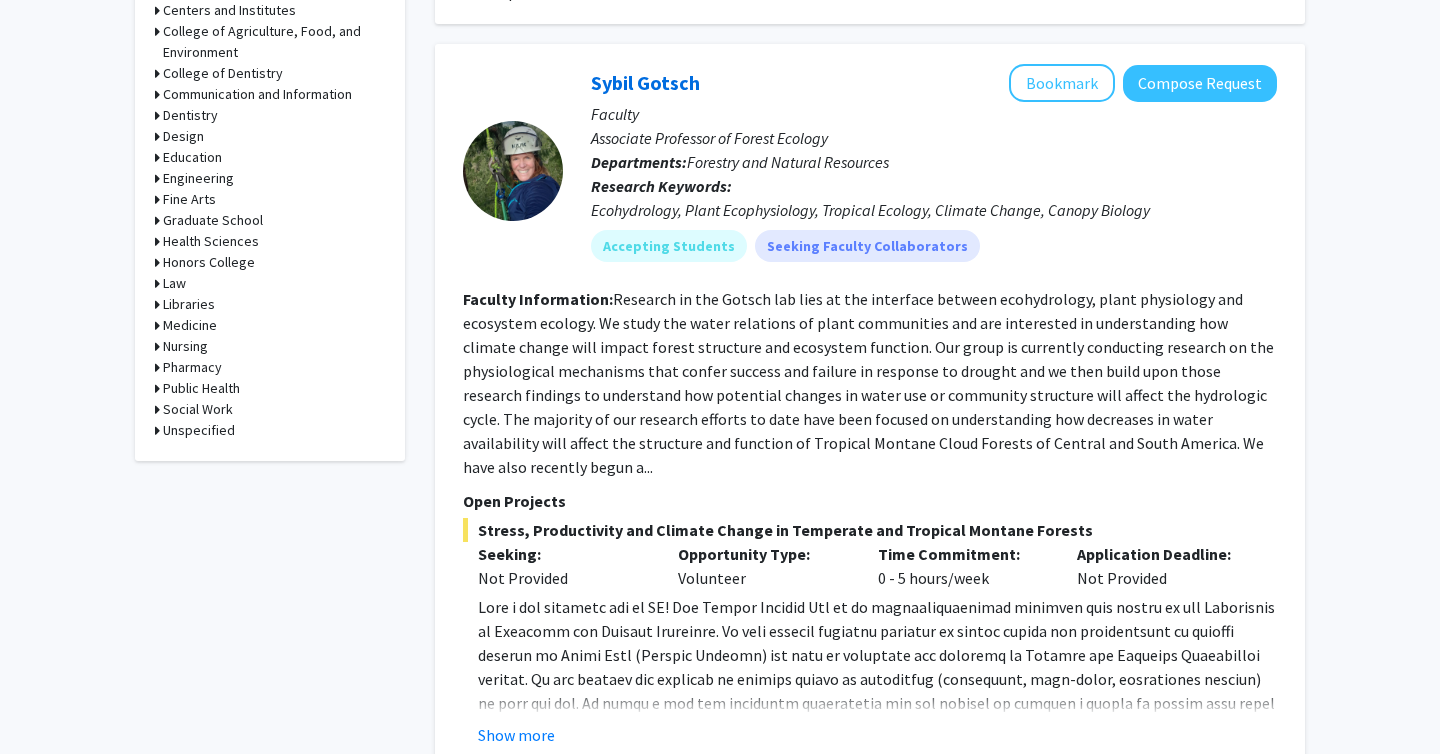 click on "Pharmacy" at bounding box center (192, 367) 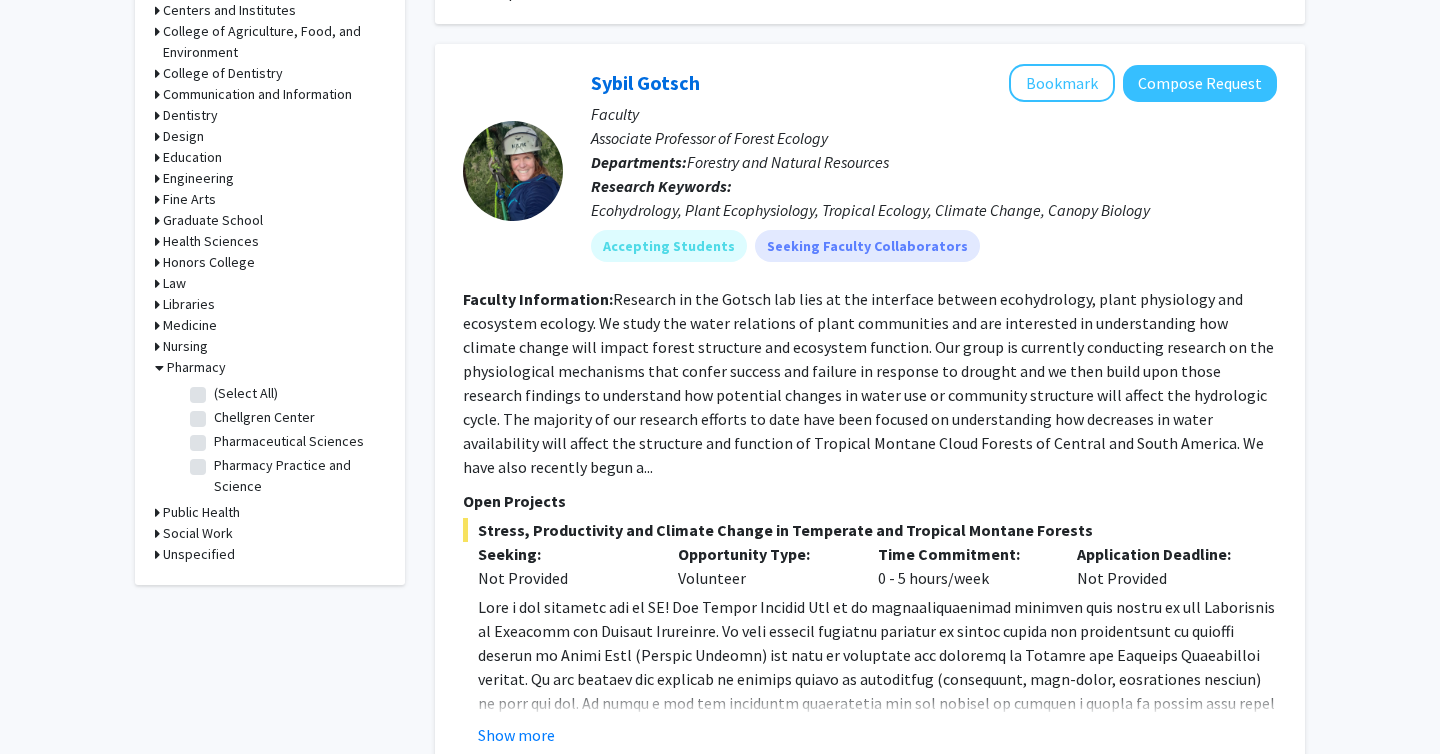 click on "Pharmacy" at bounding box center (196, 367) 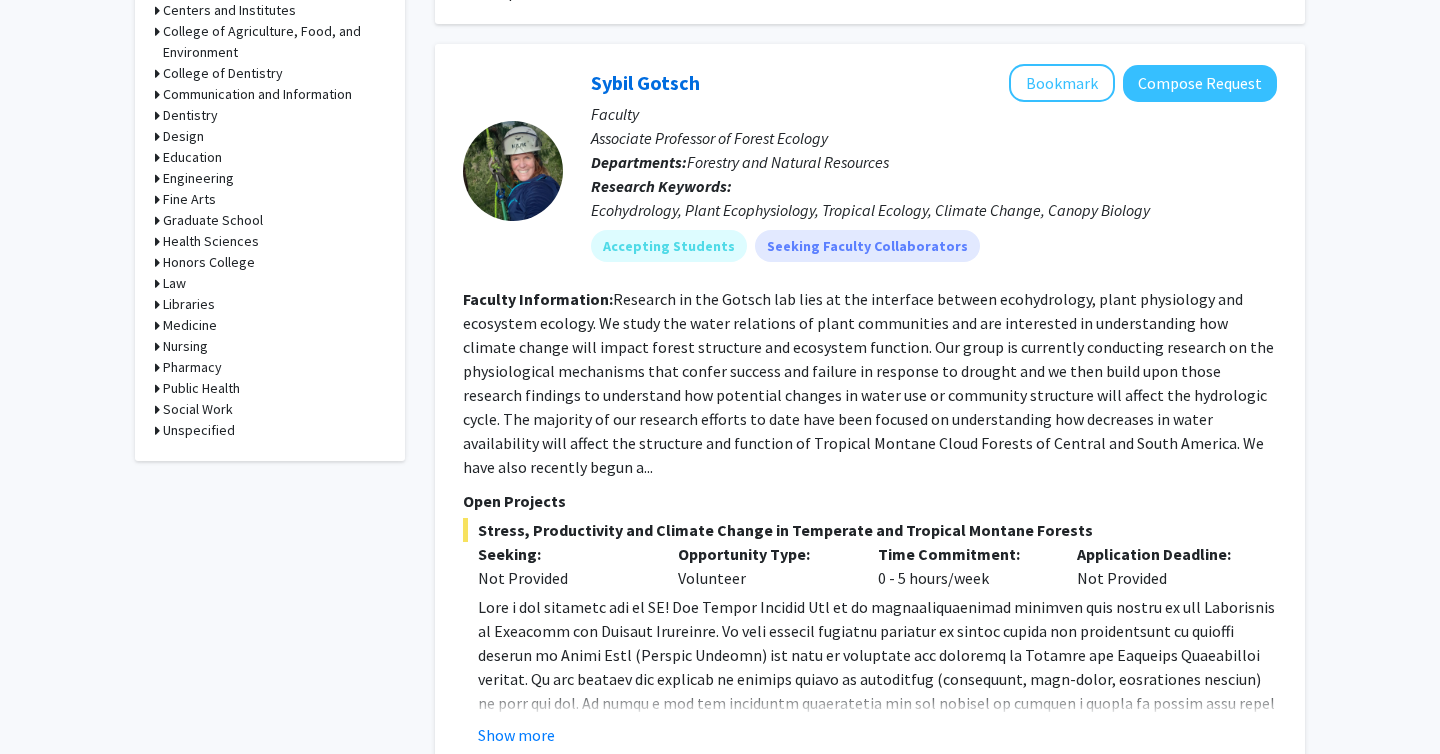 click on "Medicine" at bounding box center (190, 325) 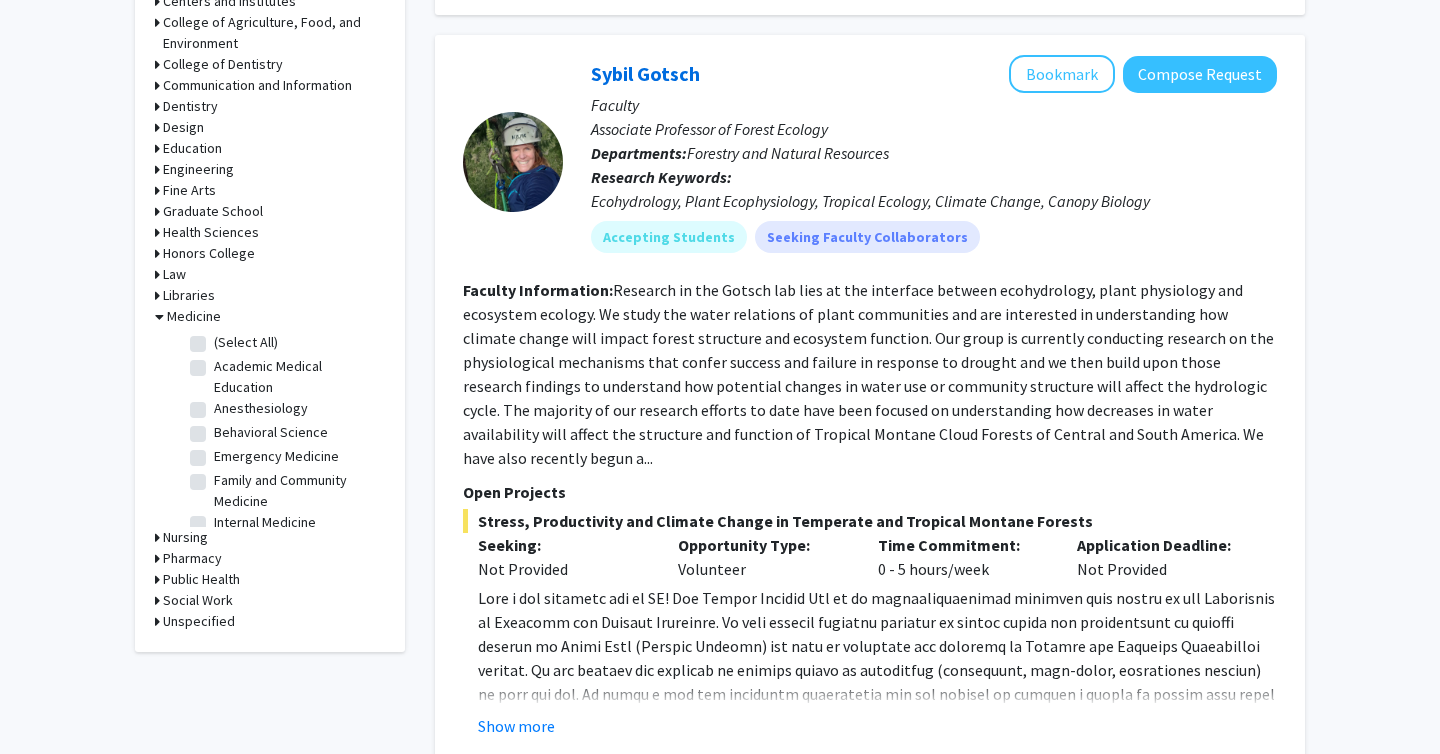scroll, scrollTop: 1121, scrollLeft: 0, axis: vertical 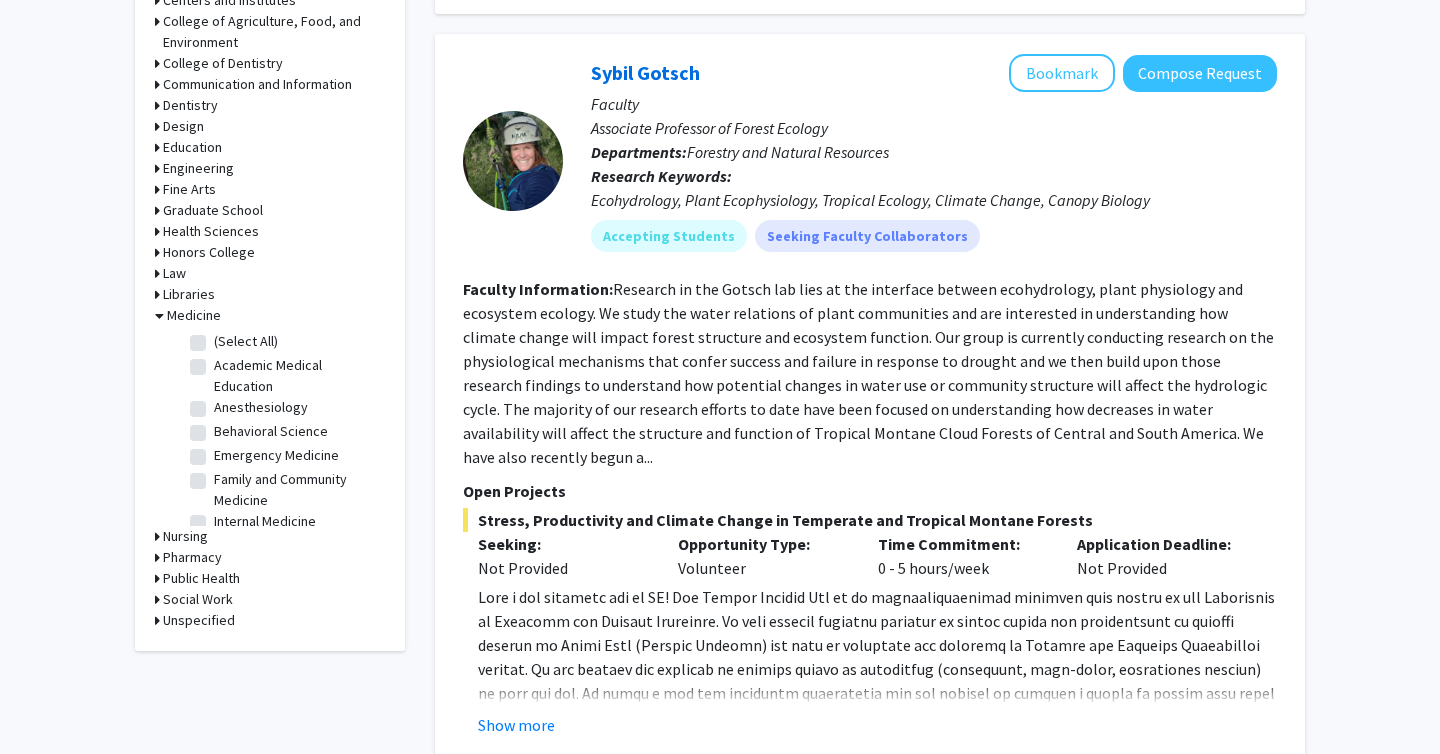 click on "Emergency Medicine" 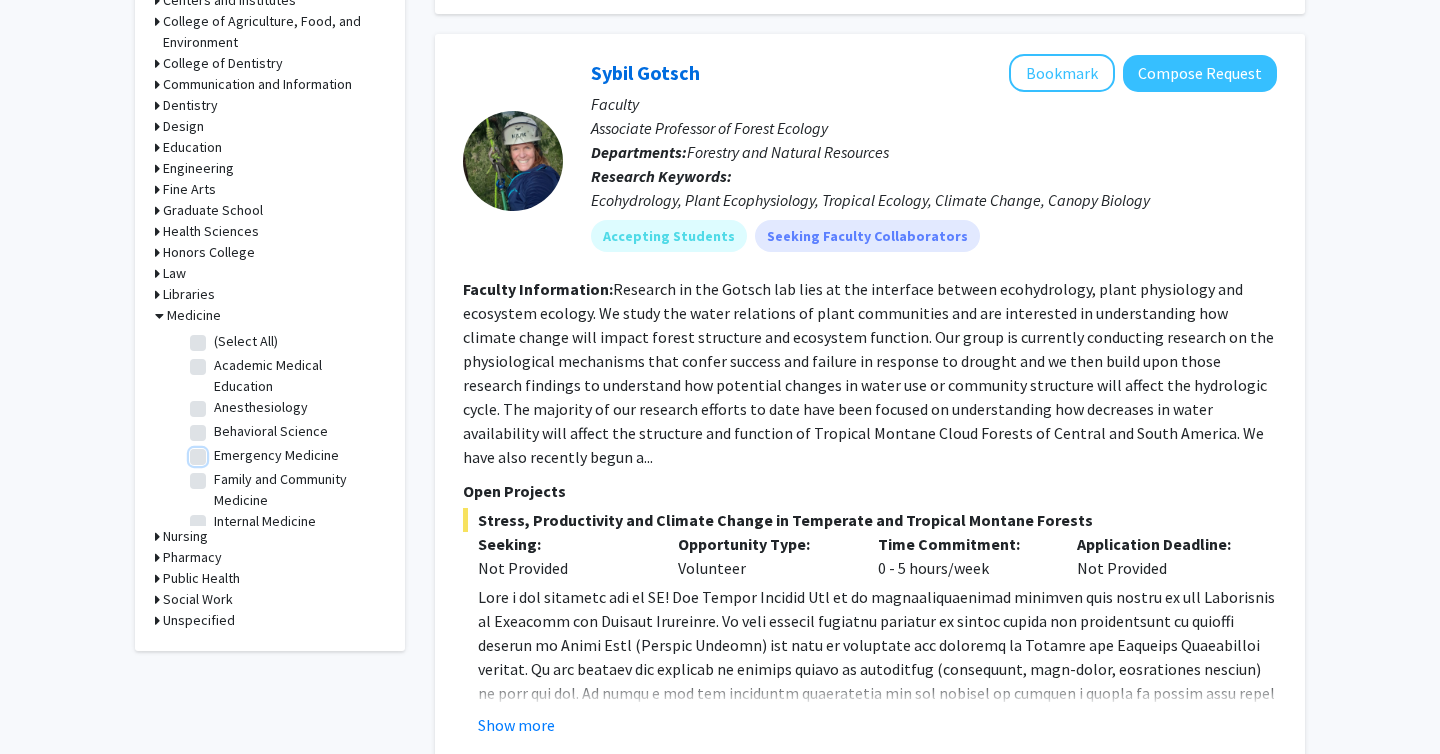 click on "Emergency Medicine" at bounding box center [220, 451] 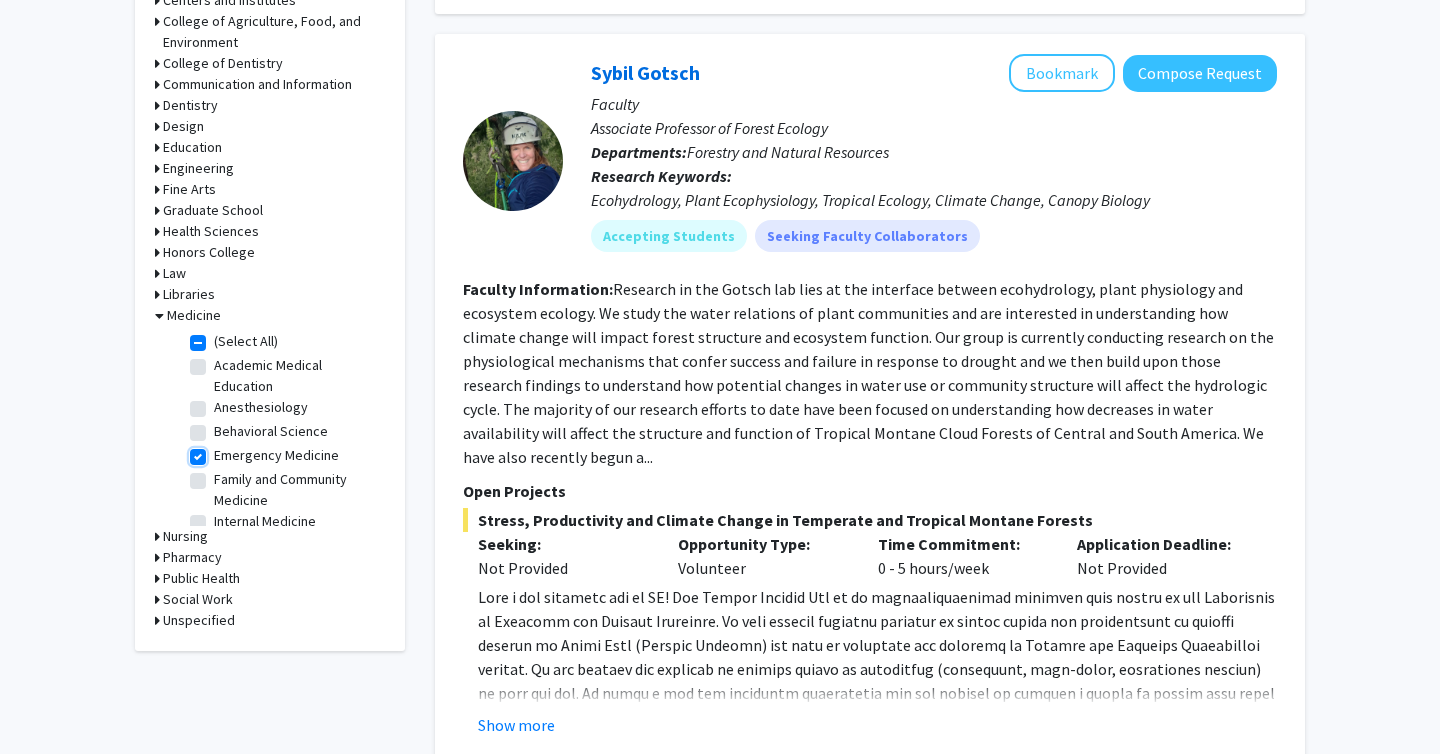 checkbox on "true" 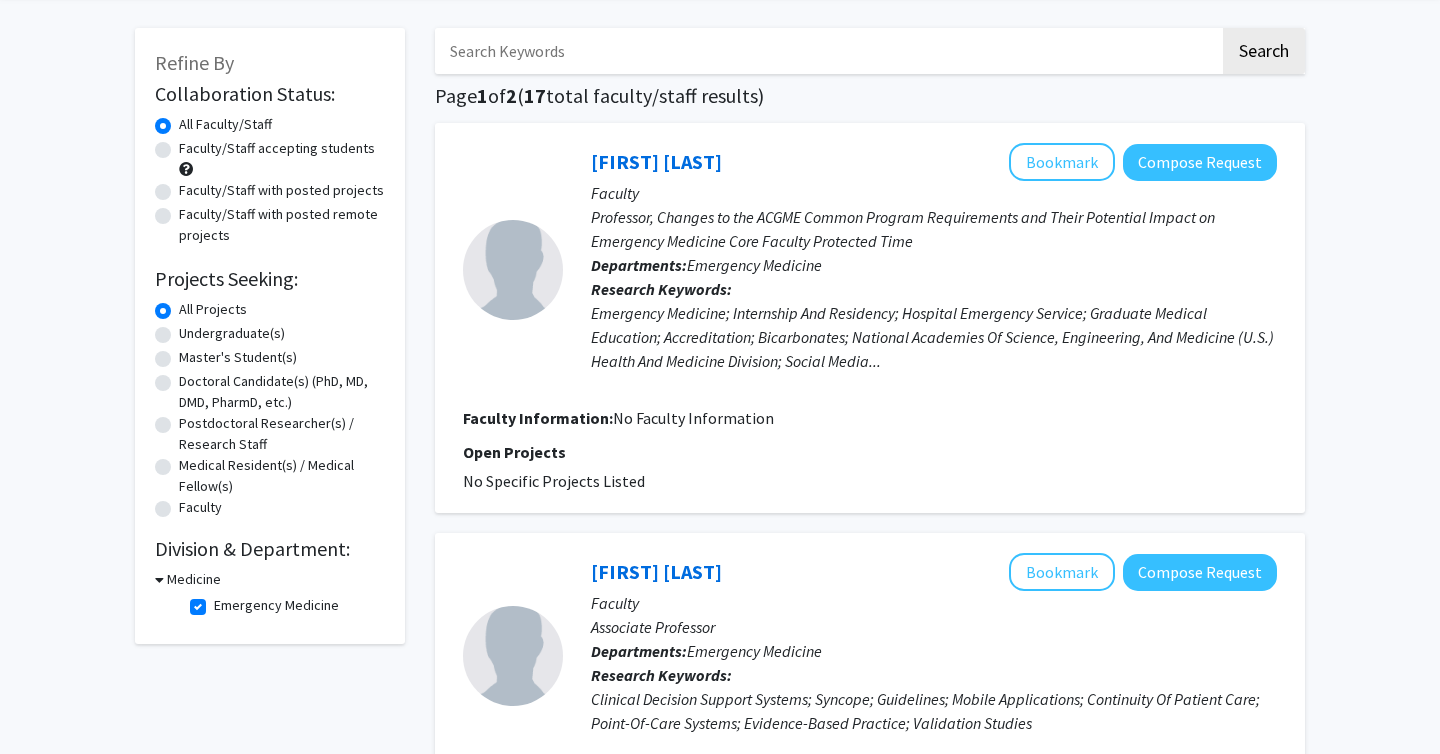scroll, scrollTop: 289, scrollLeft: 0, axis: vertical 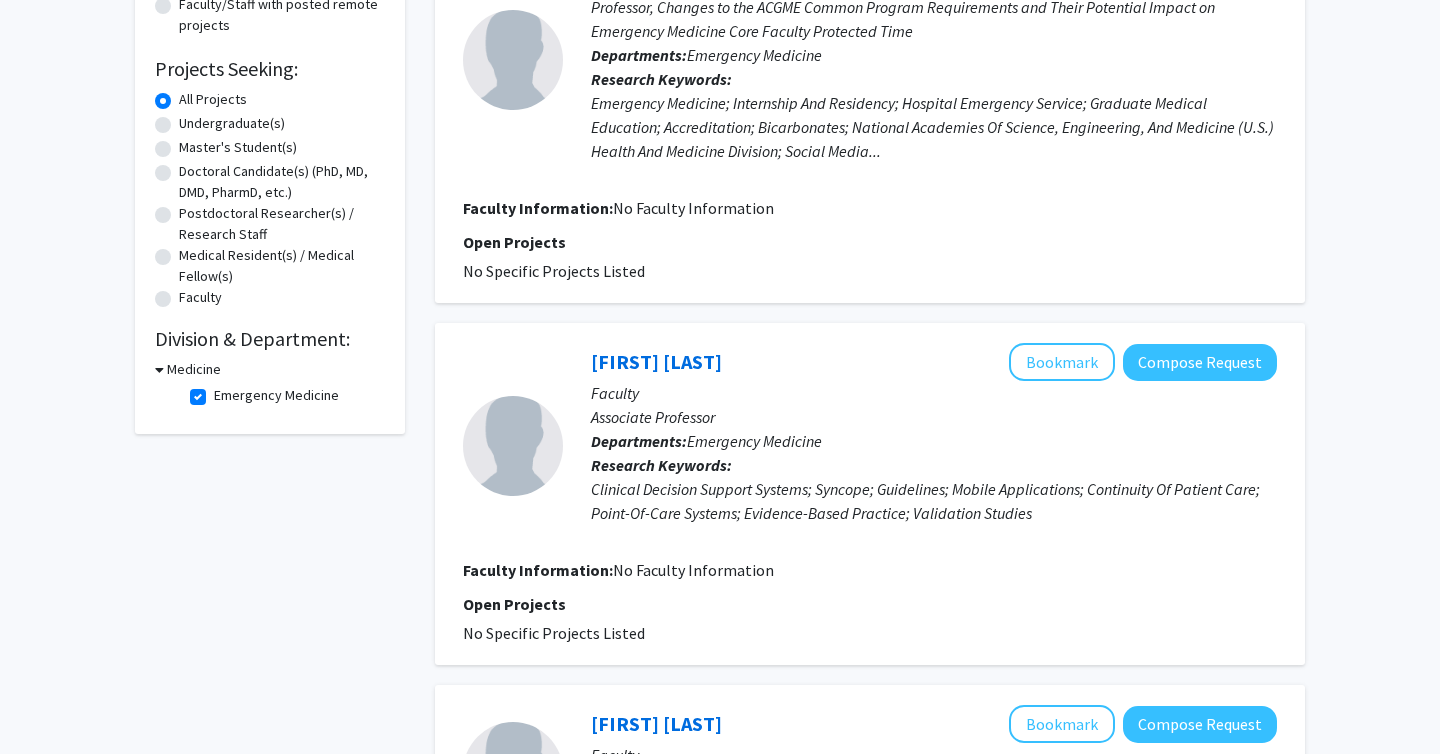click on "Emergency Medicine" 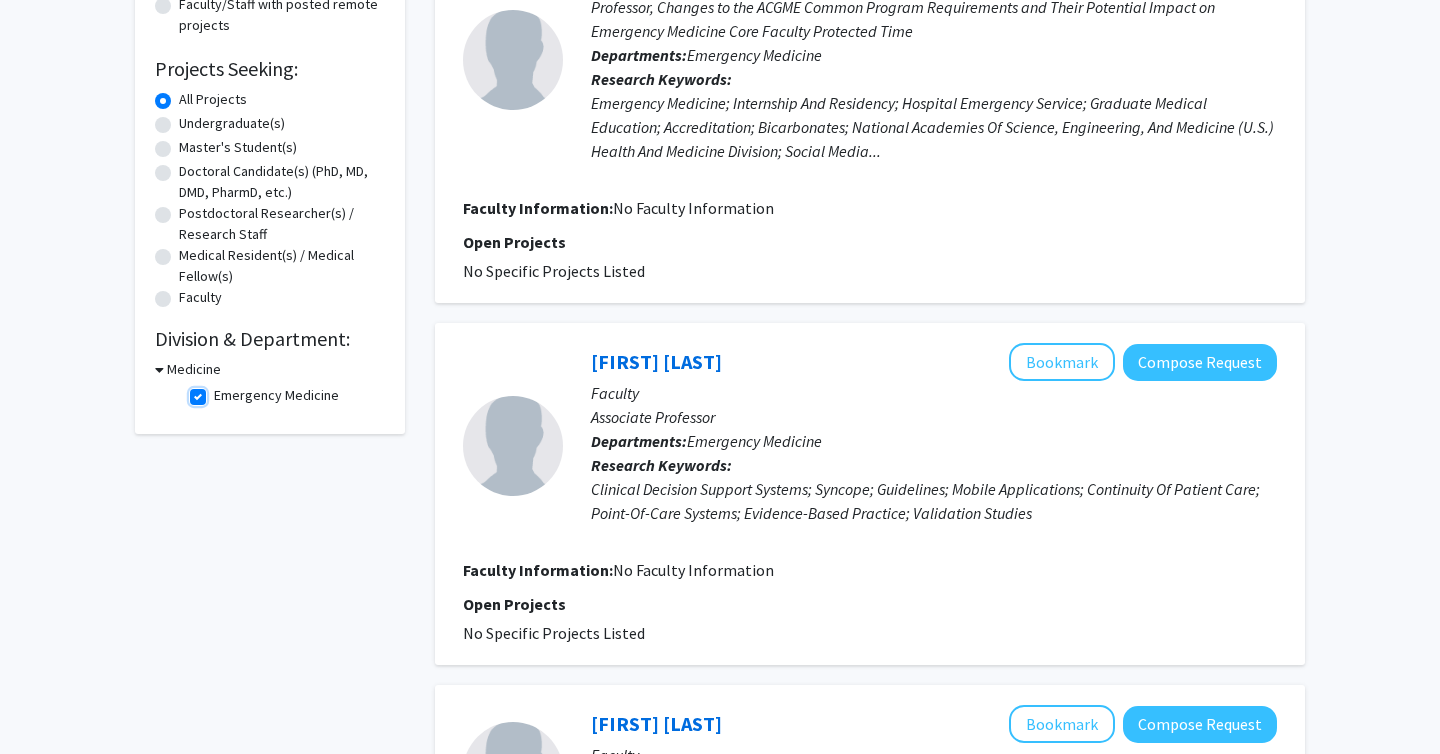 click on "Emergency Medicine" at bounding box center [220, 391] 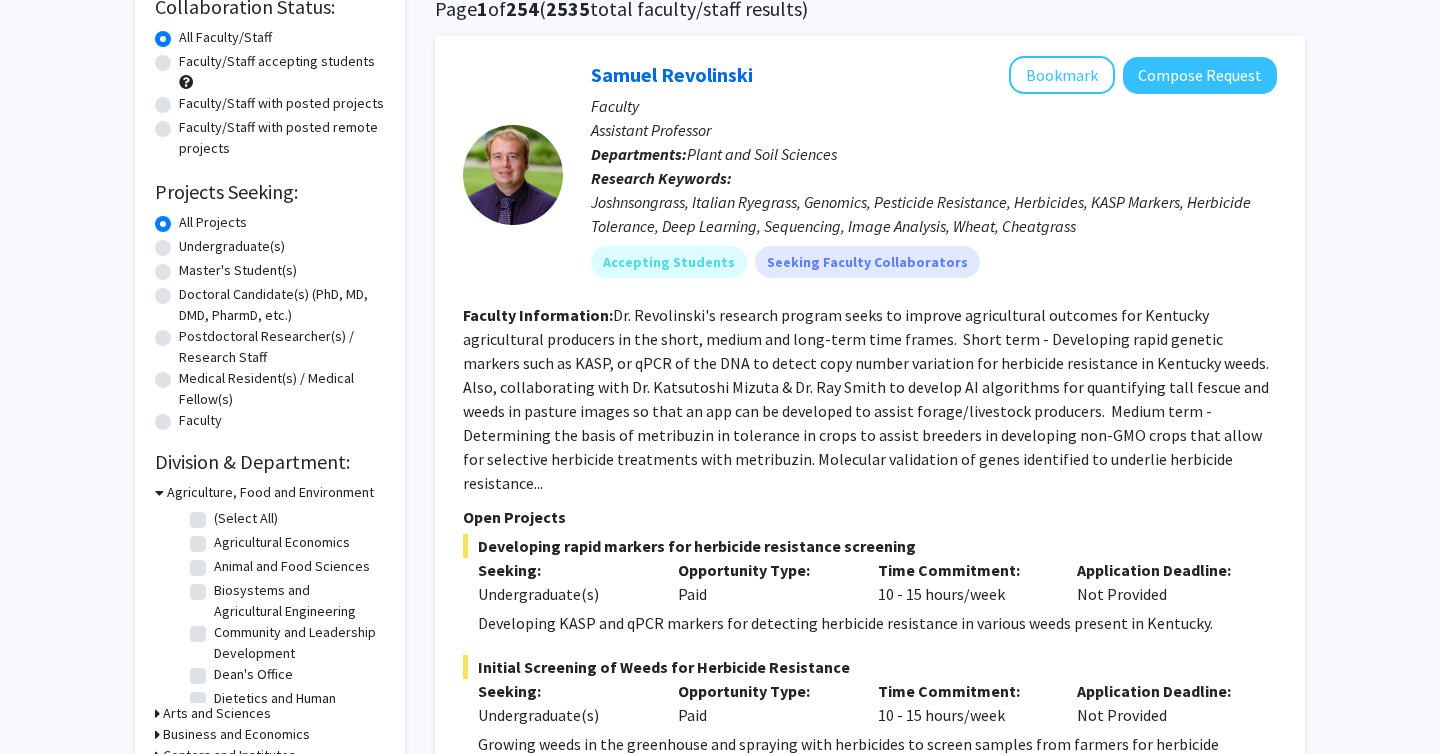 scroll, scrollTop: 168, scrollLeft: 0, axis: vertical 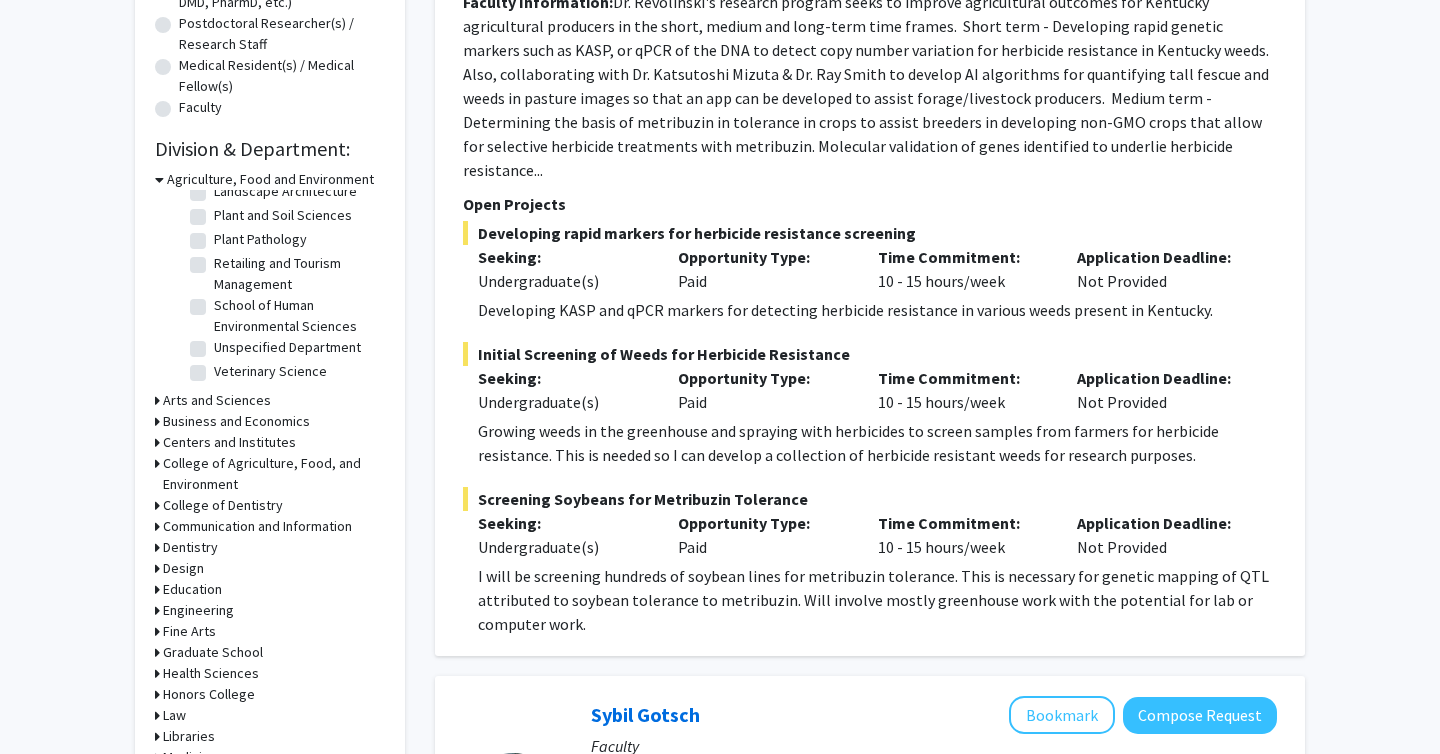 click on "Arts and Sciences" at bounding box center [217, 400] 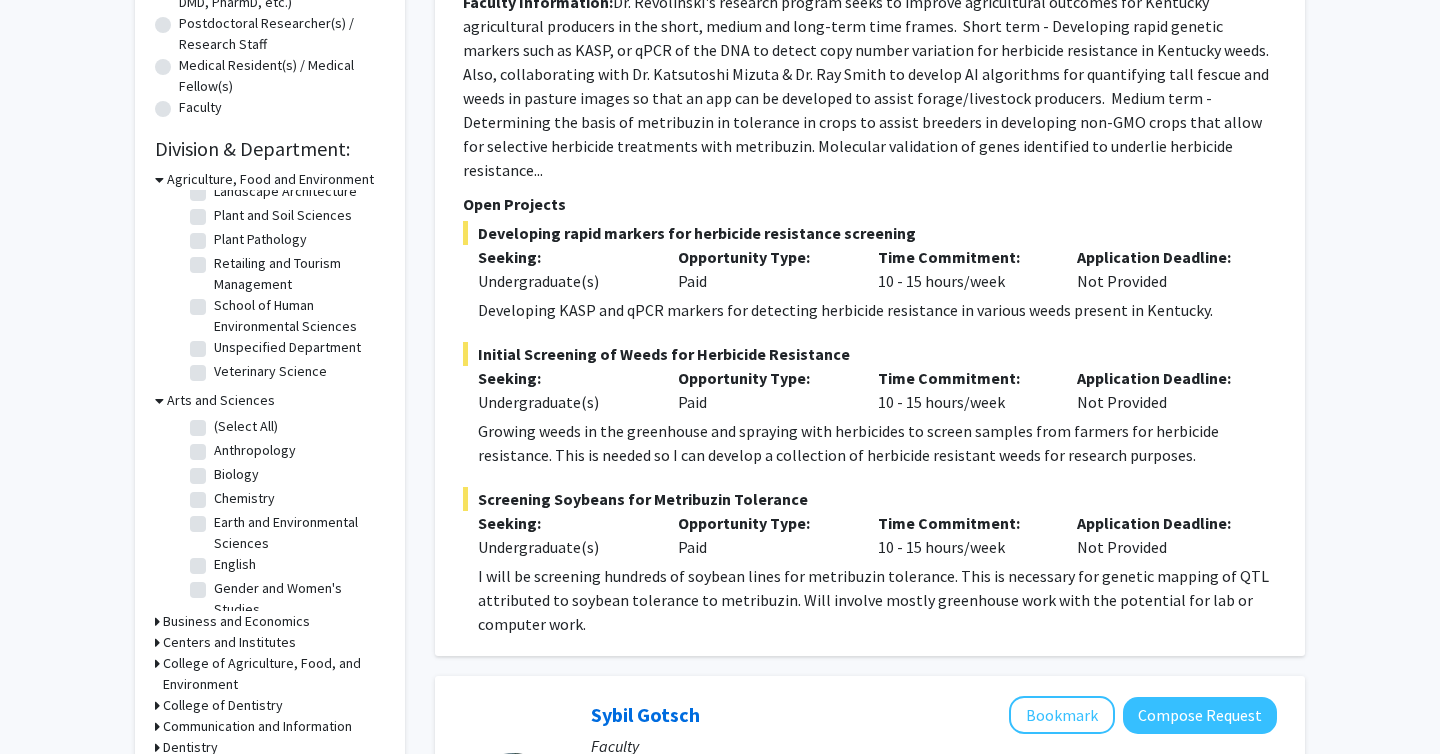 click on "Arts and Sciences" at bounding box center [221, 400] 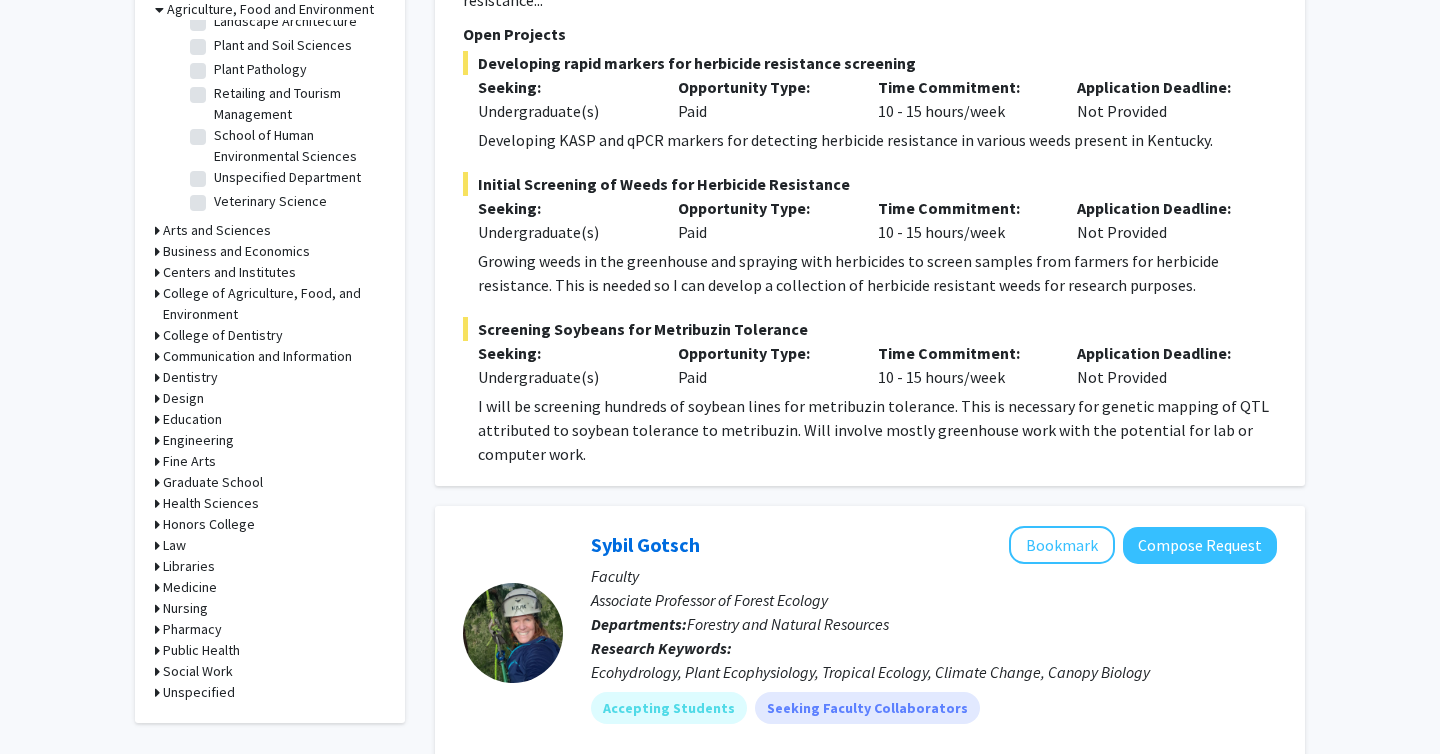 scroll, scrollTop: 709, scrollLeft: 0, axis: vertical 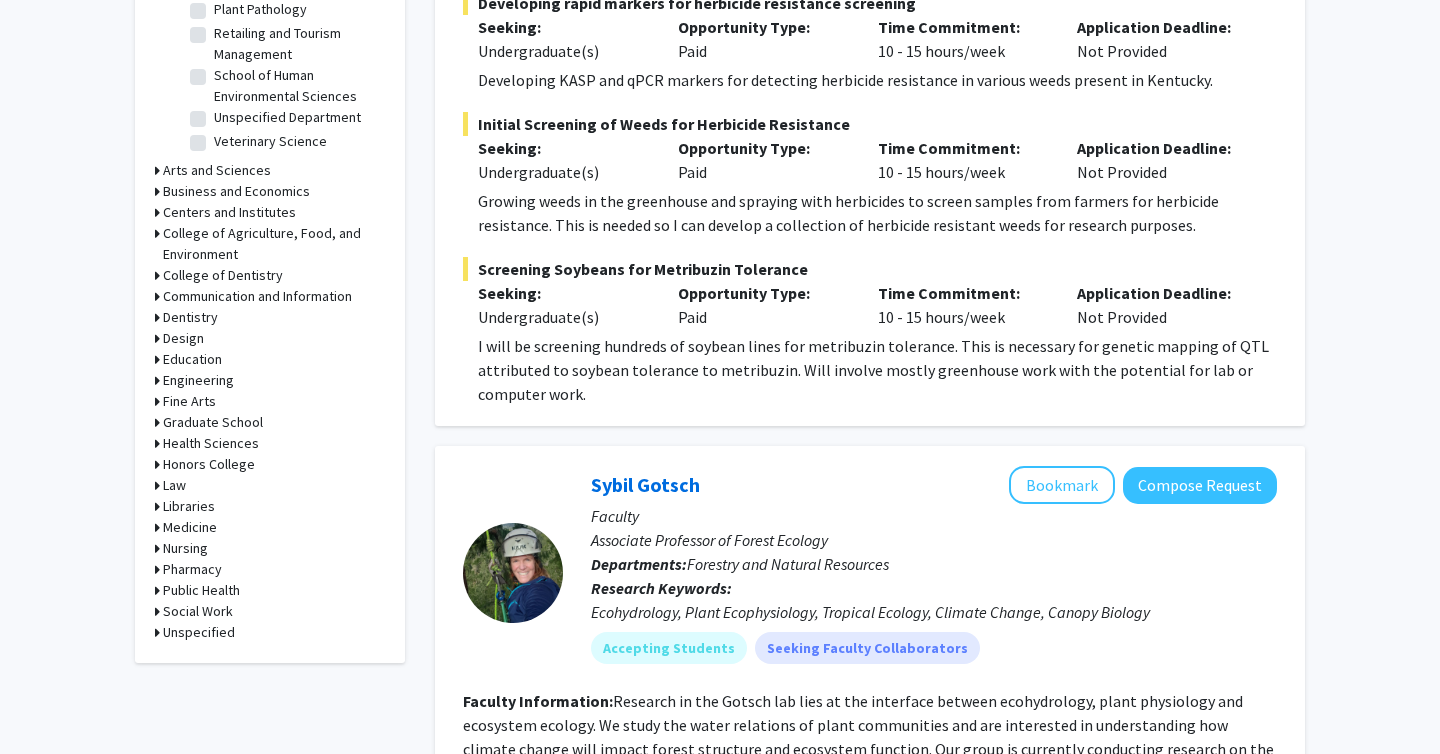 click on "Health Sciences" at bounding box center (211, 443) 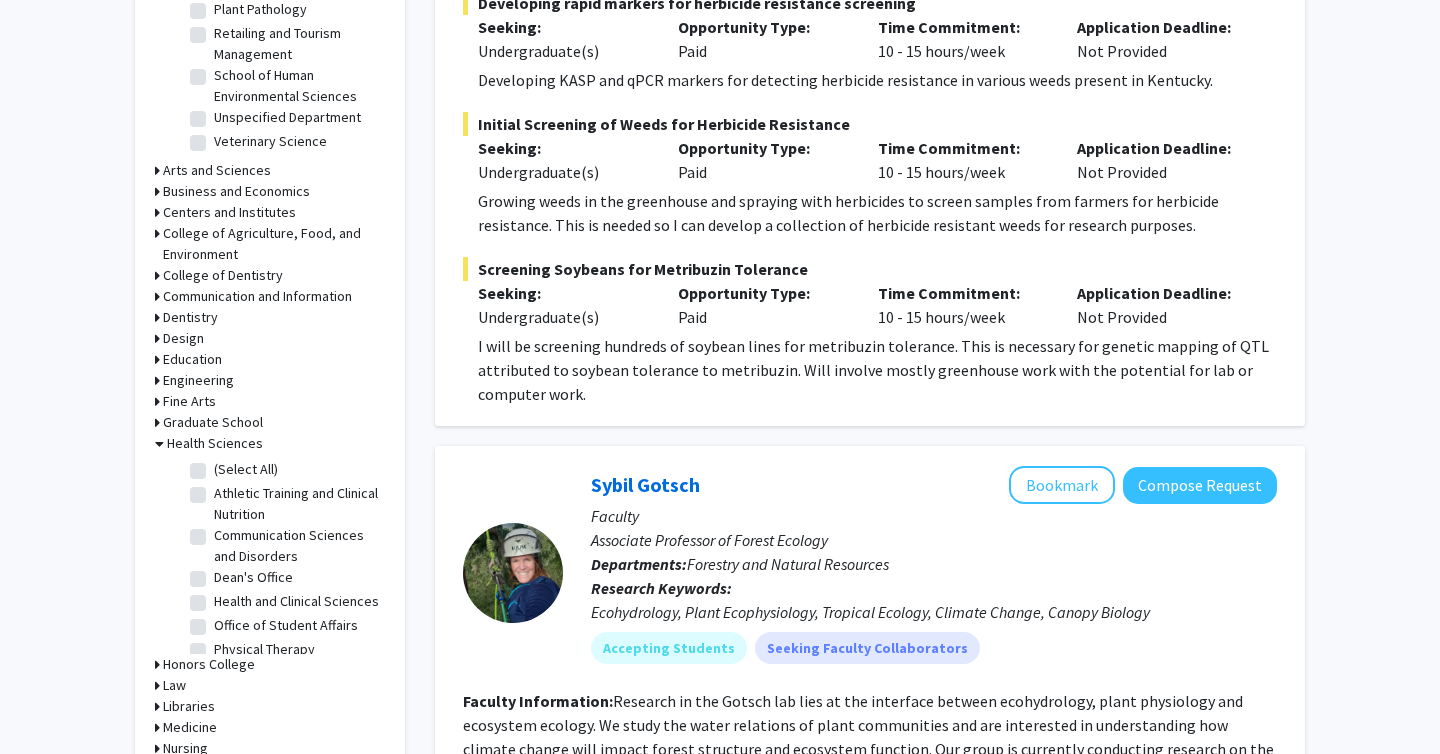 click on "Health Sciences" at bounding box center [215, 443] 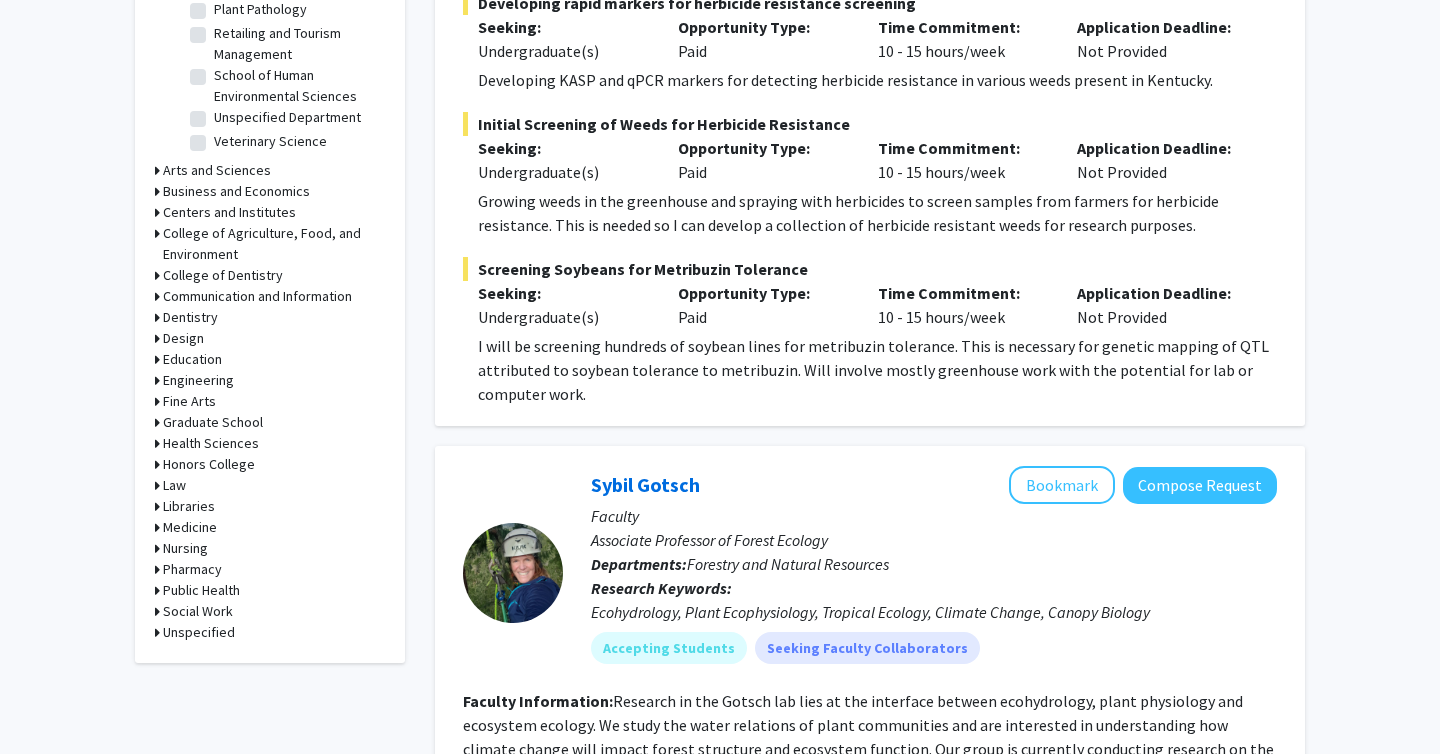 click on "Graduate School" at bounding box center [213, 422] 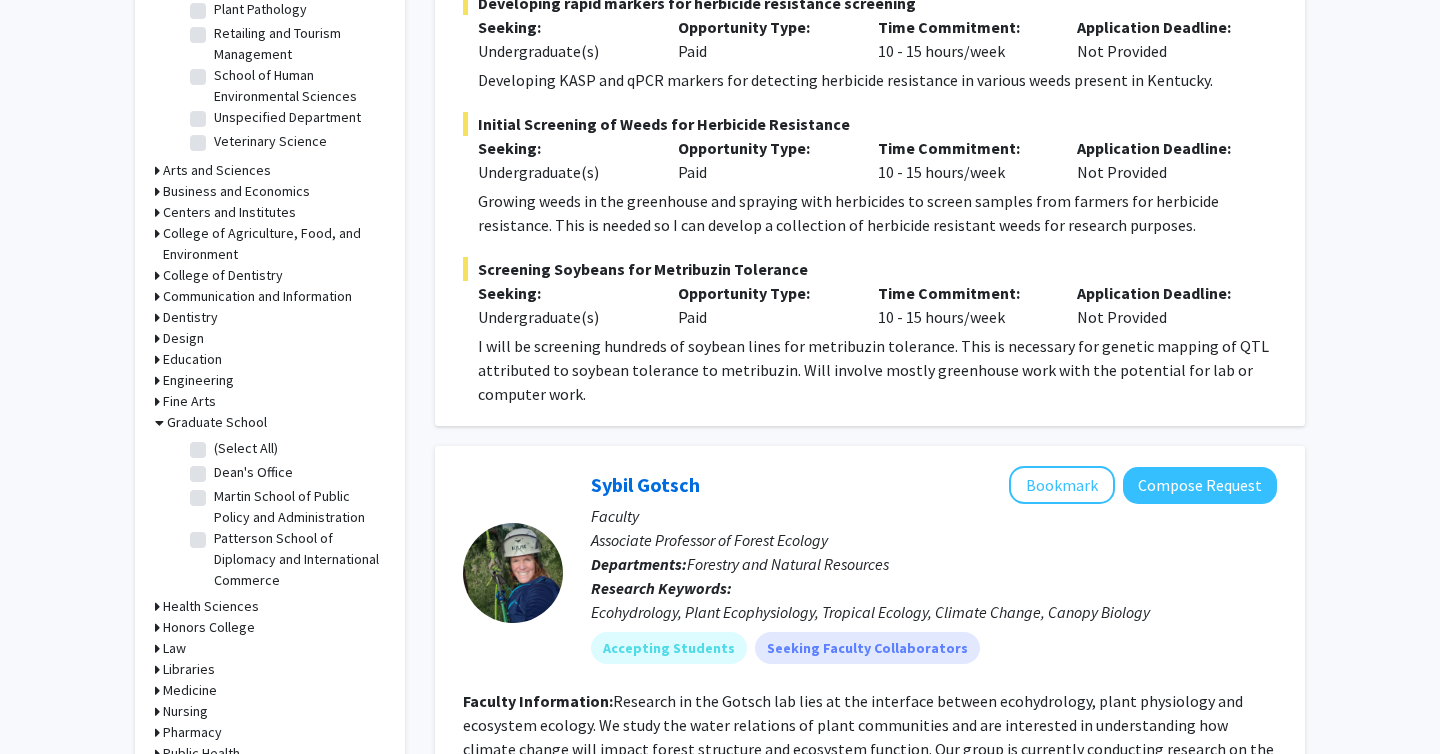 click on "Graduate School" at bounding box center [217, 422] 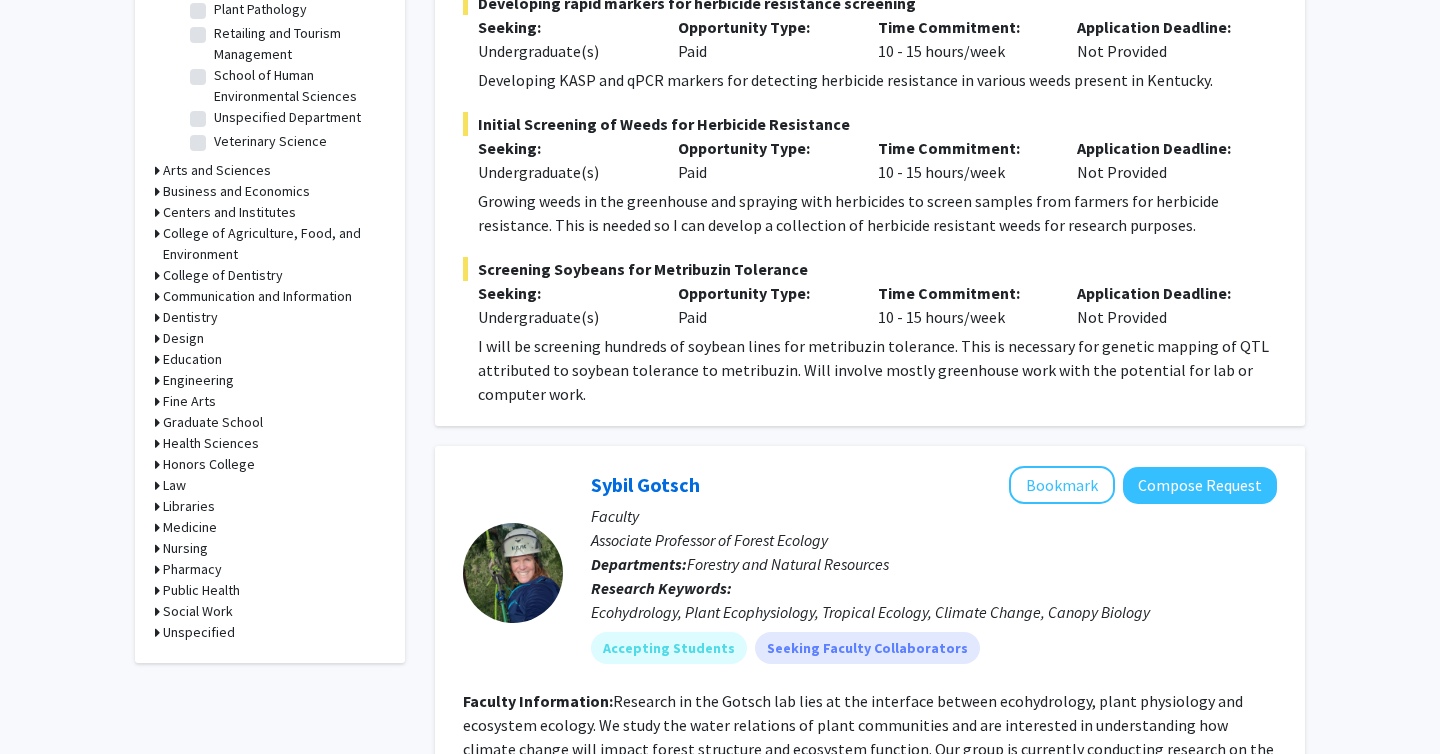 click on "Health Sciences" at bounding box center [211, 443] 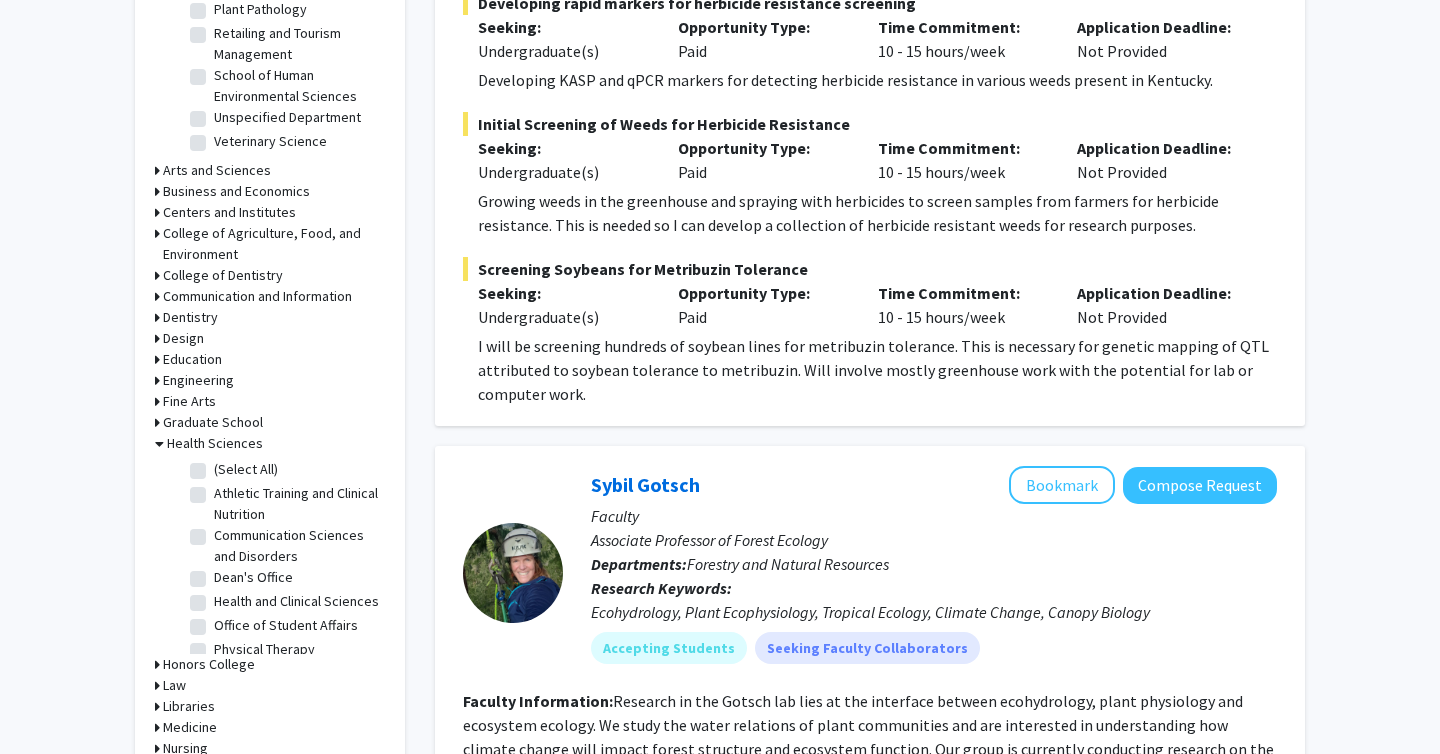 scroll, scrollTop: 62, scrollLeft: 0, axis: vertical 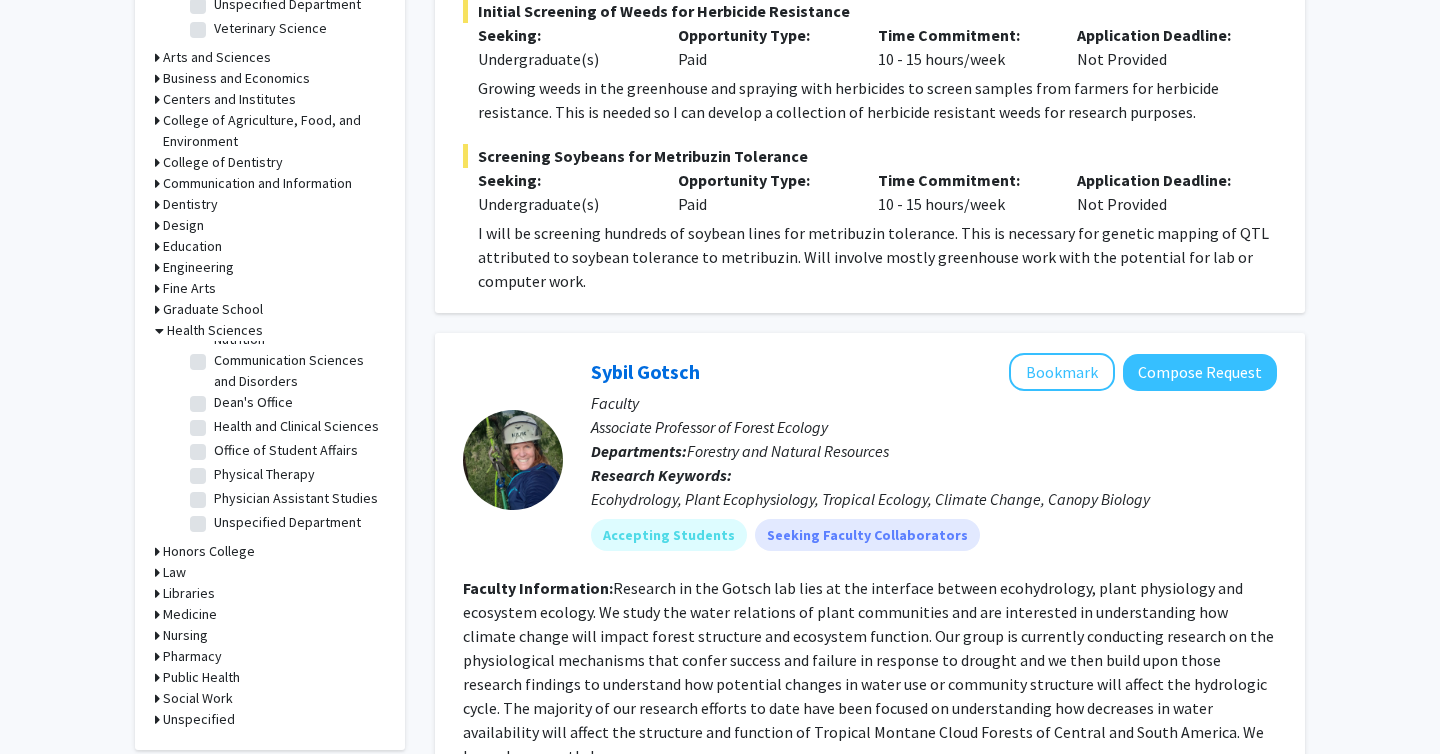 click on "Unspecified Department" 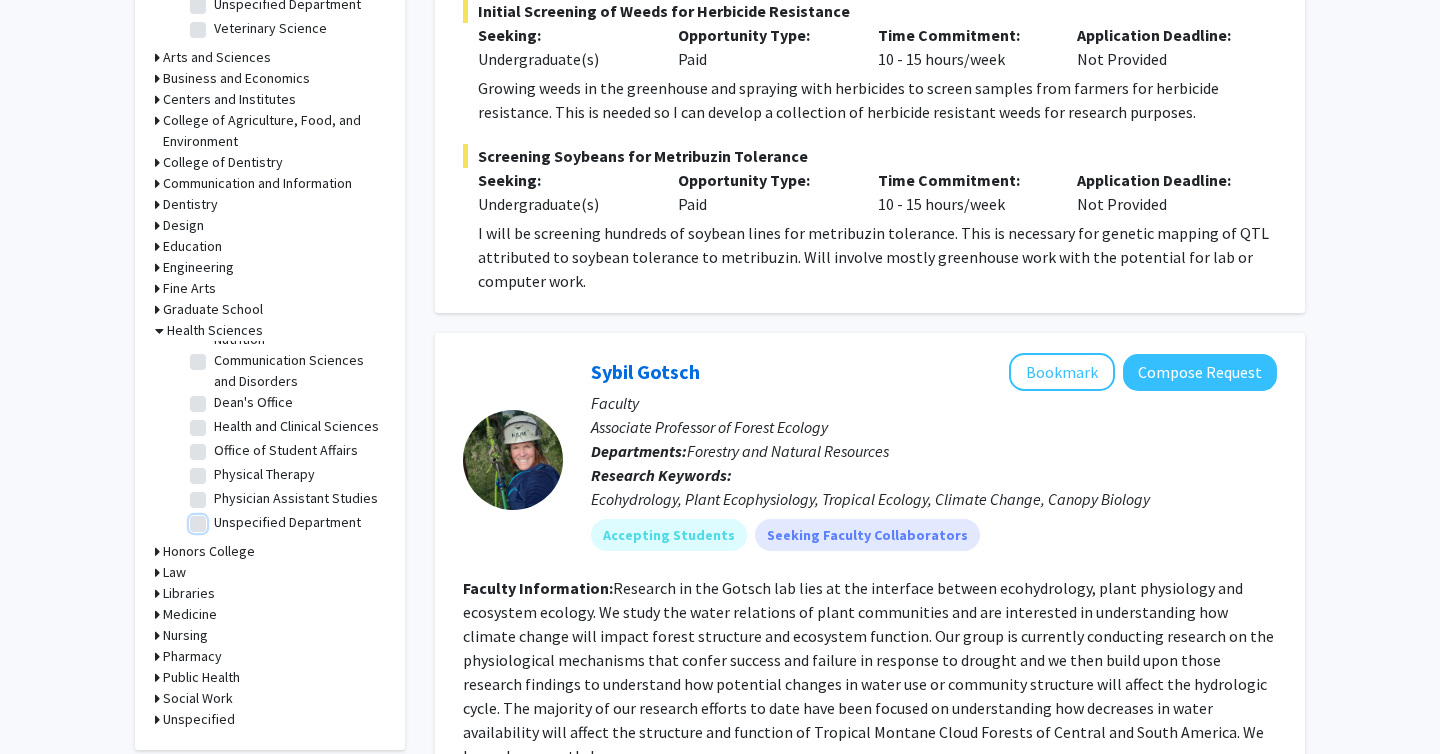 click on "Unspecified Department" at bounding box center (220, 518) 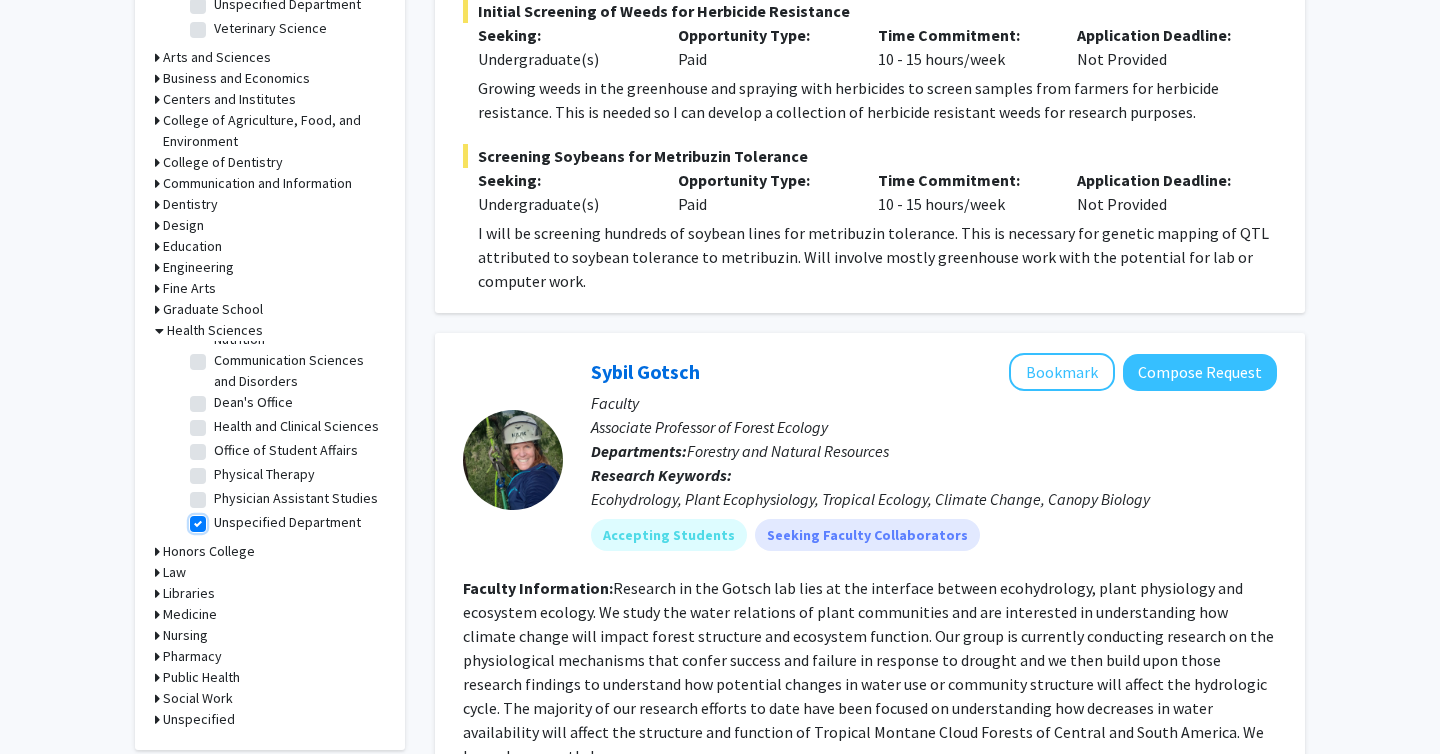 checkbox on "true" 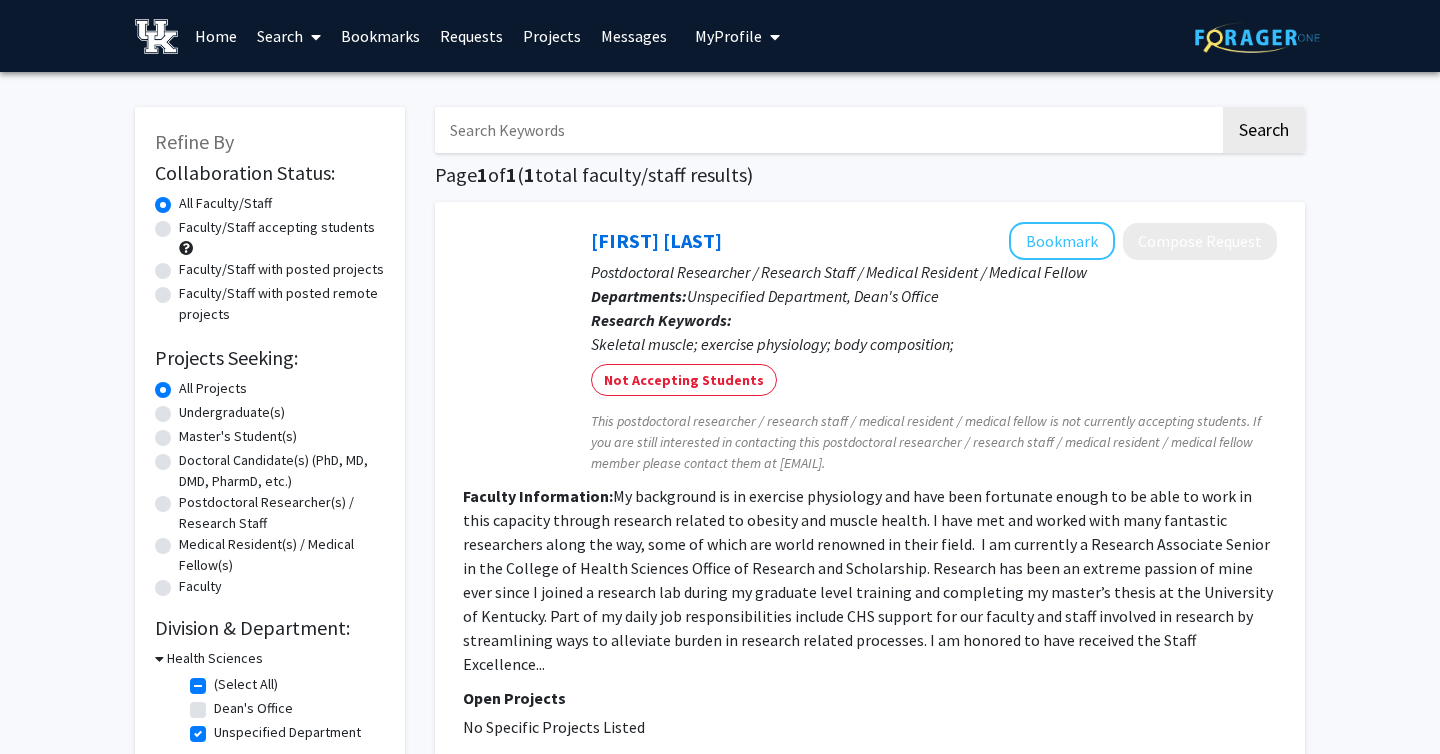 scroll, scrollTop: 202, scrollLeft: 0, axis: vertical 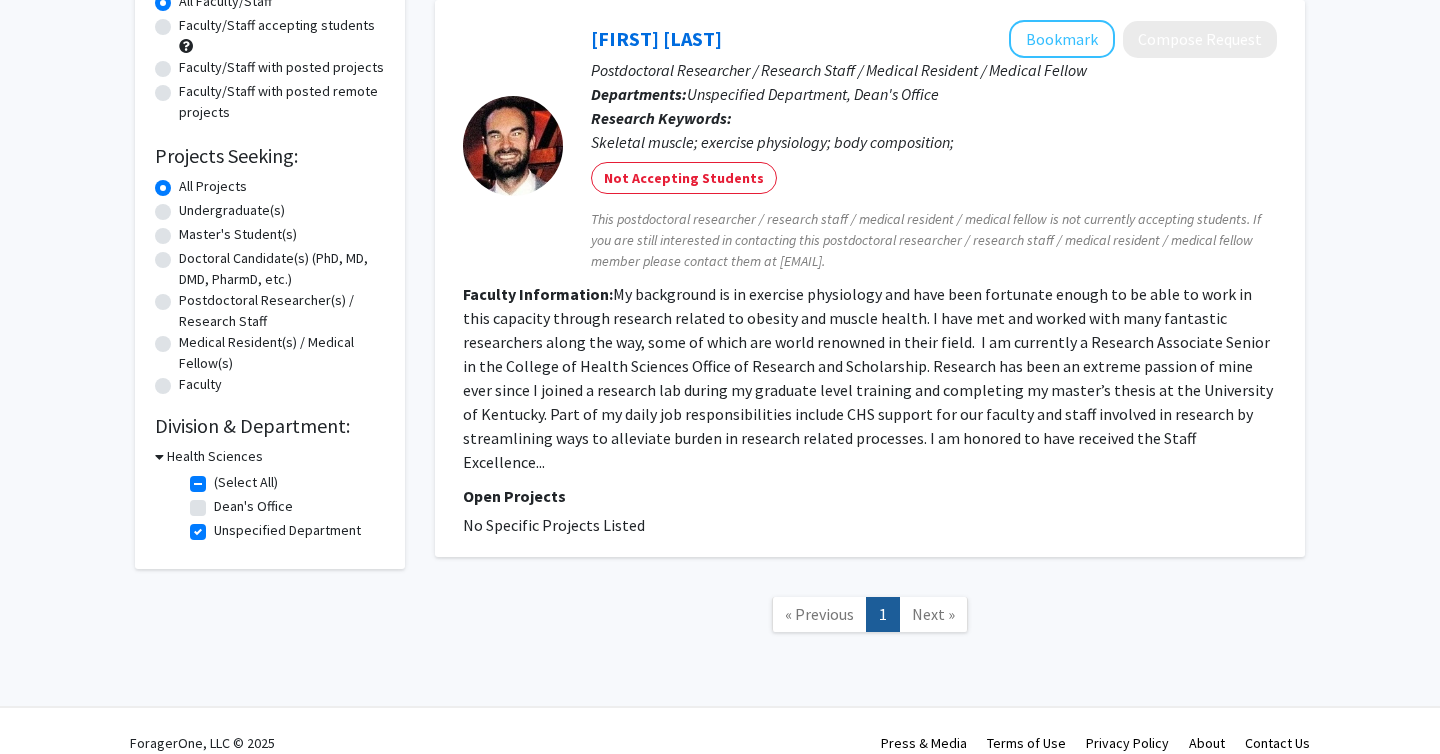click on "(Select All)" 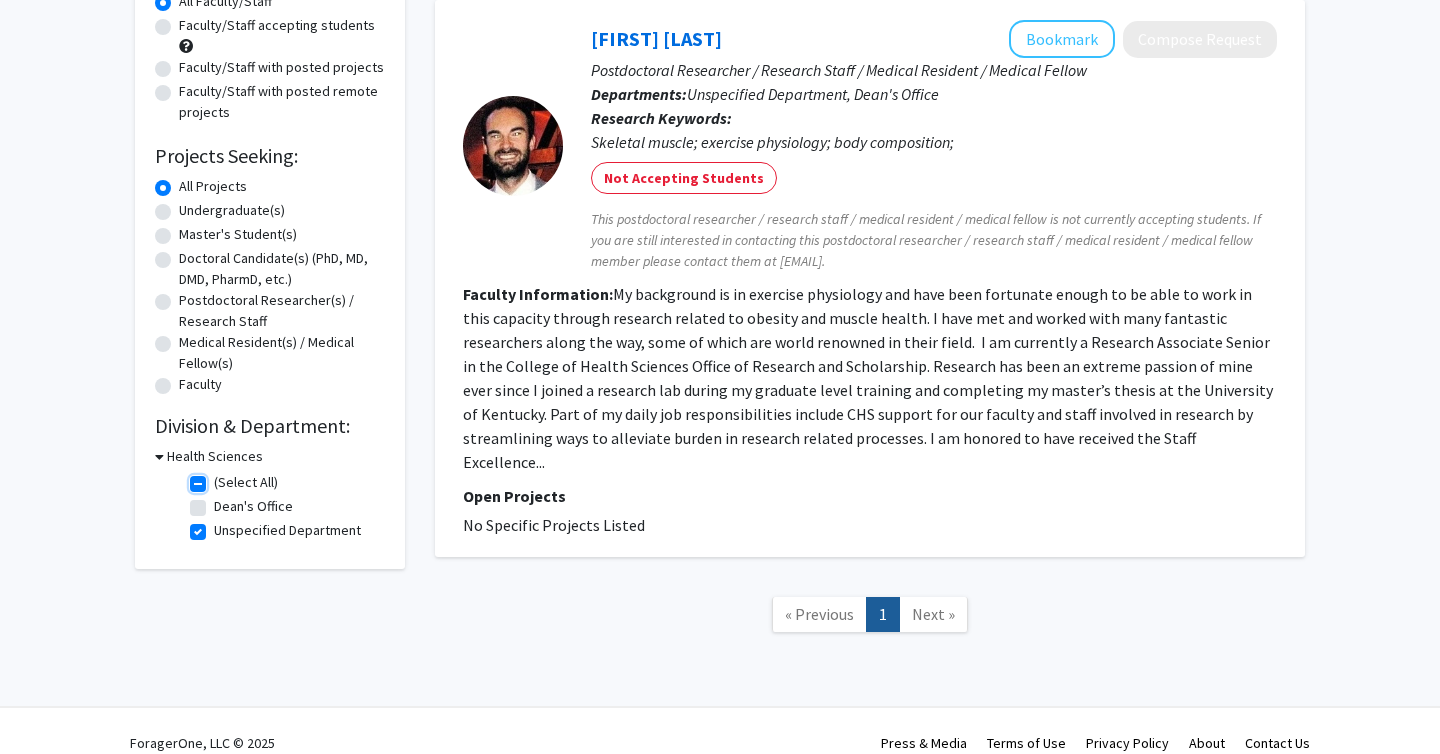 click on "(Select All)" at bounding box center [220, 478] 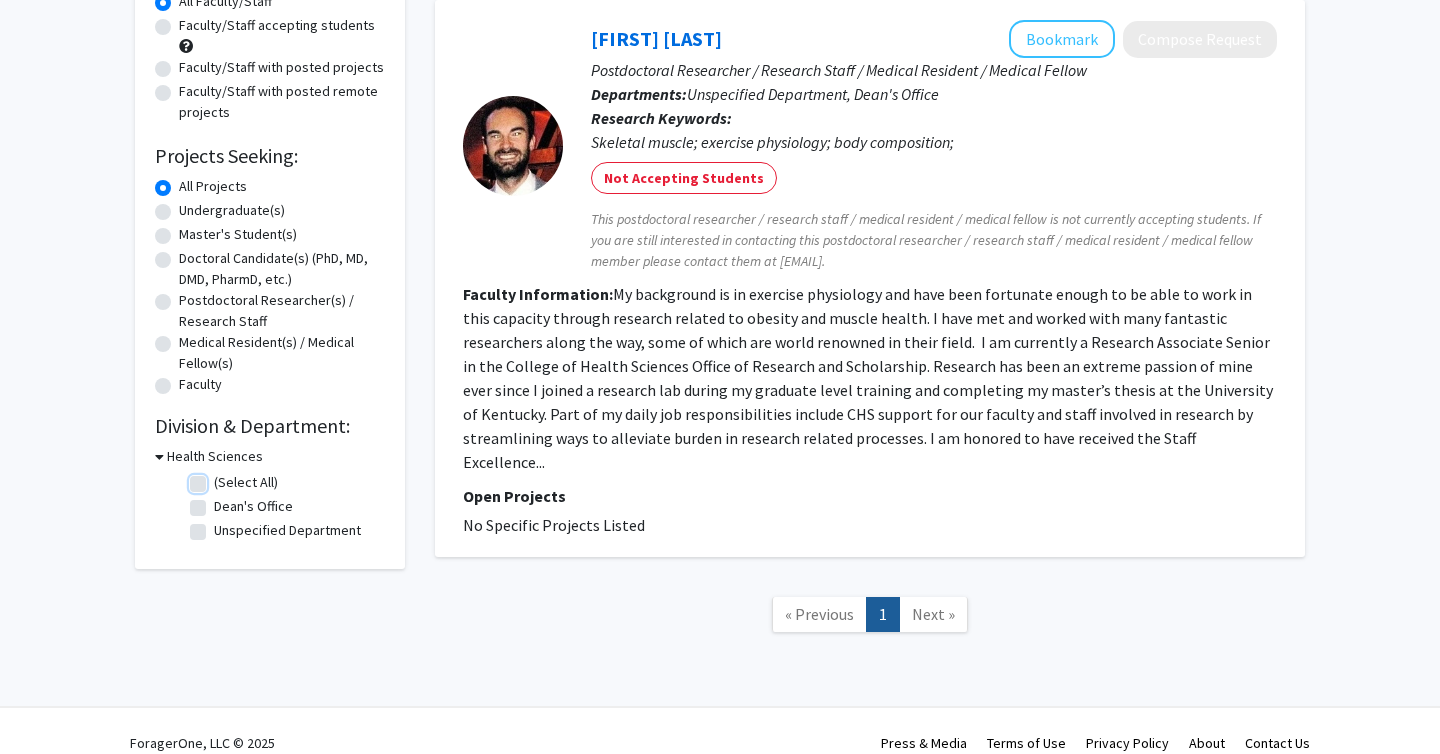 checkbox on "false" 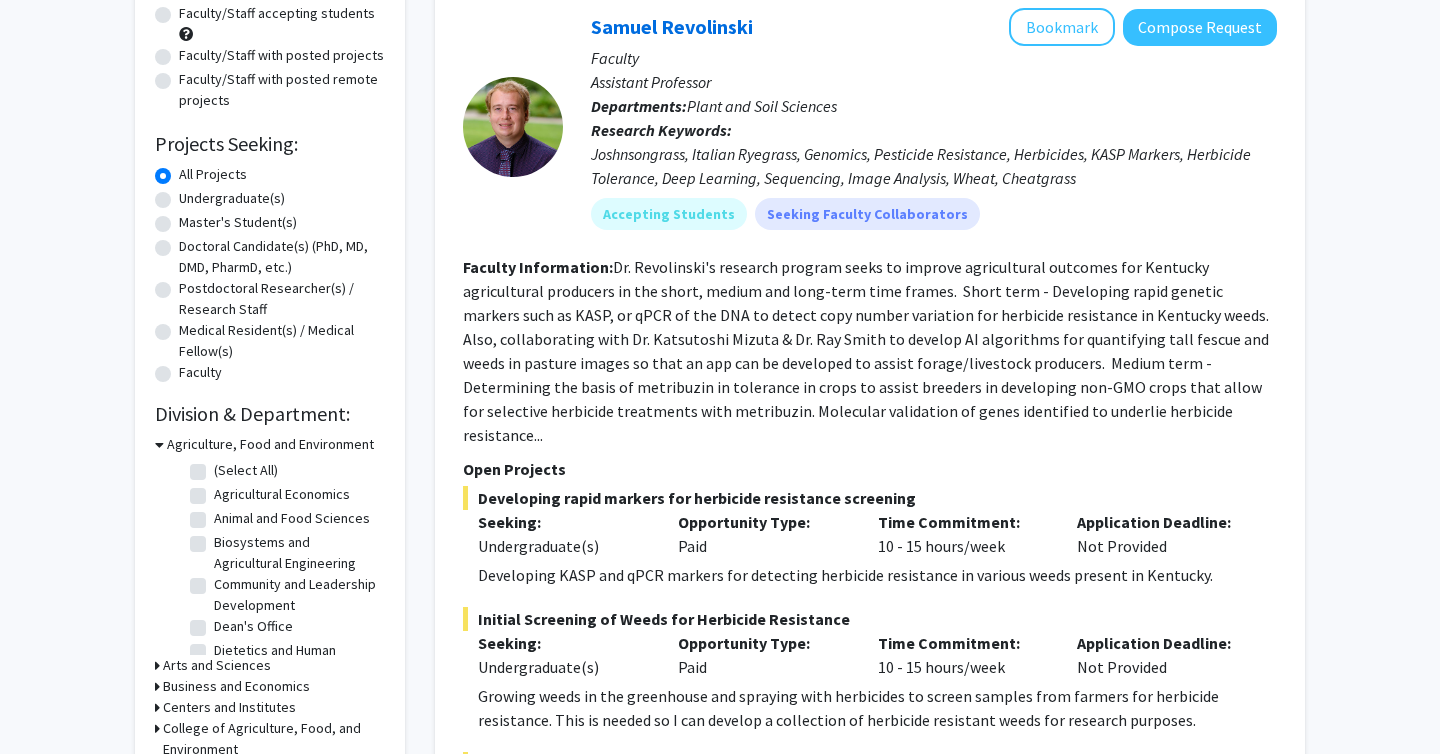 scroll, scrollTop: 429, scrollLeft: 0, axis: vertical 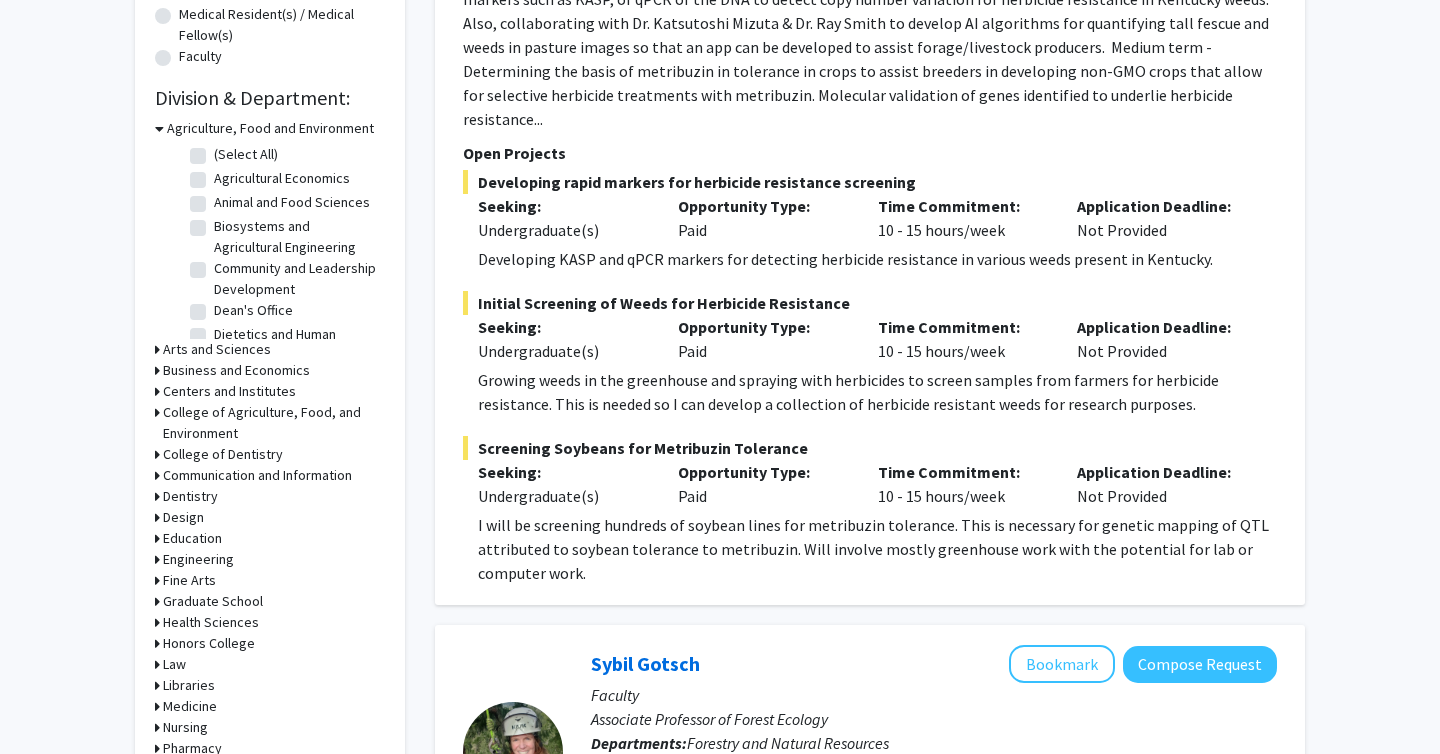 click on "Arts and Sciences" at bounding box center [217, 349] 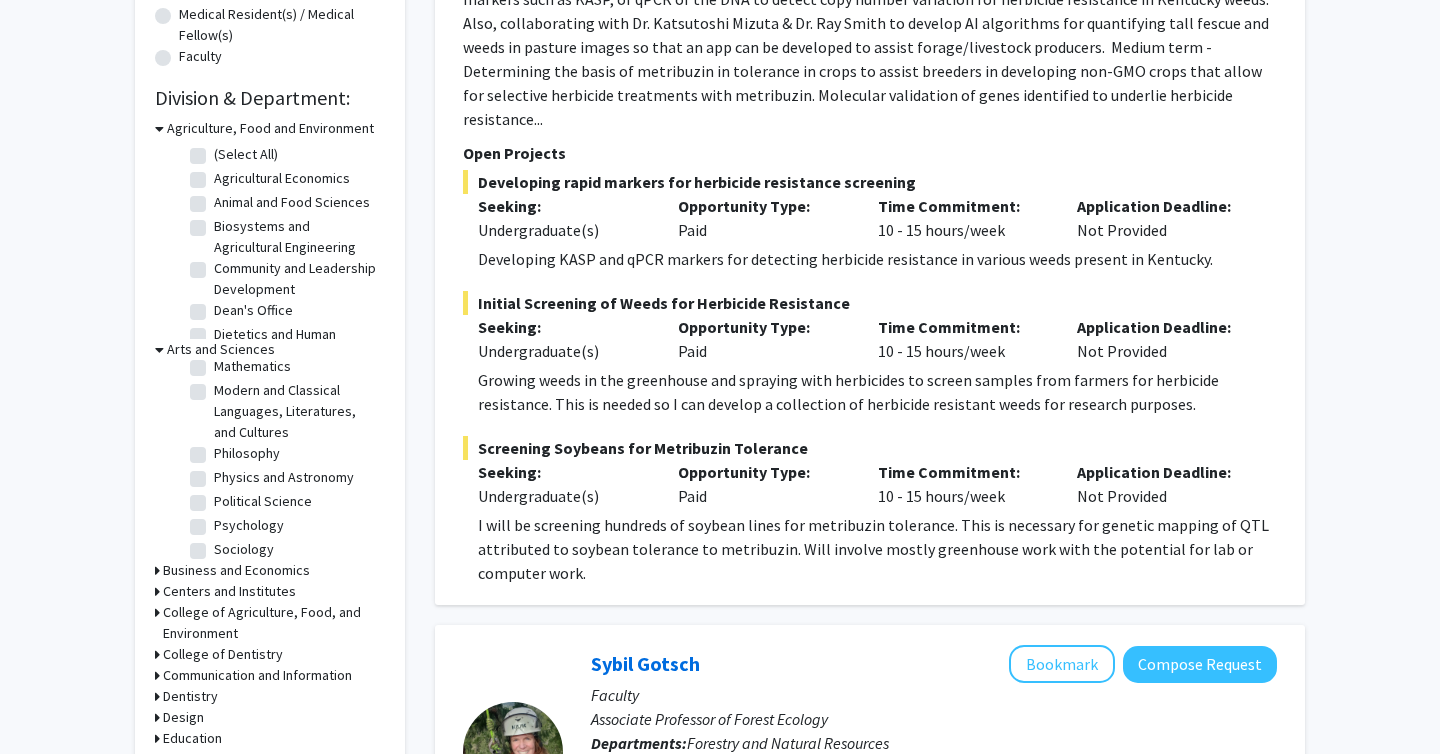 scroll, scrollTop: 383, scrollLeft: 0, axis: vertical 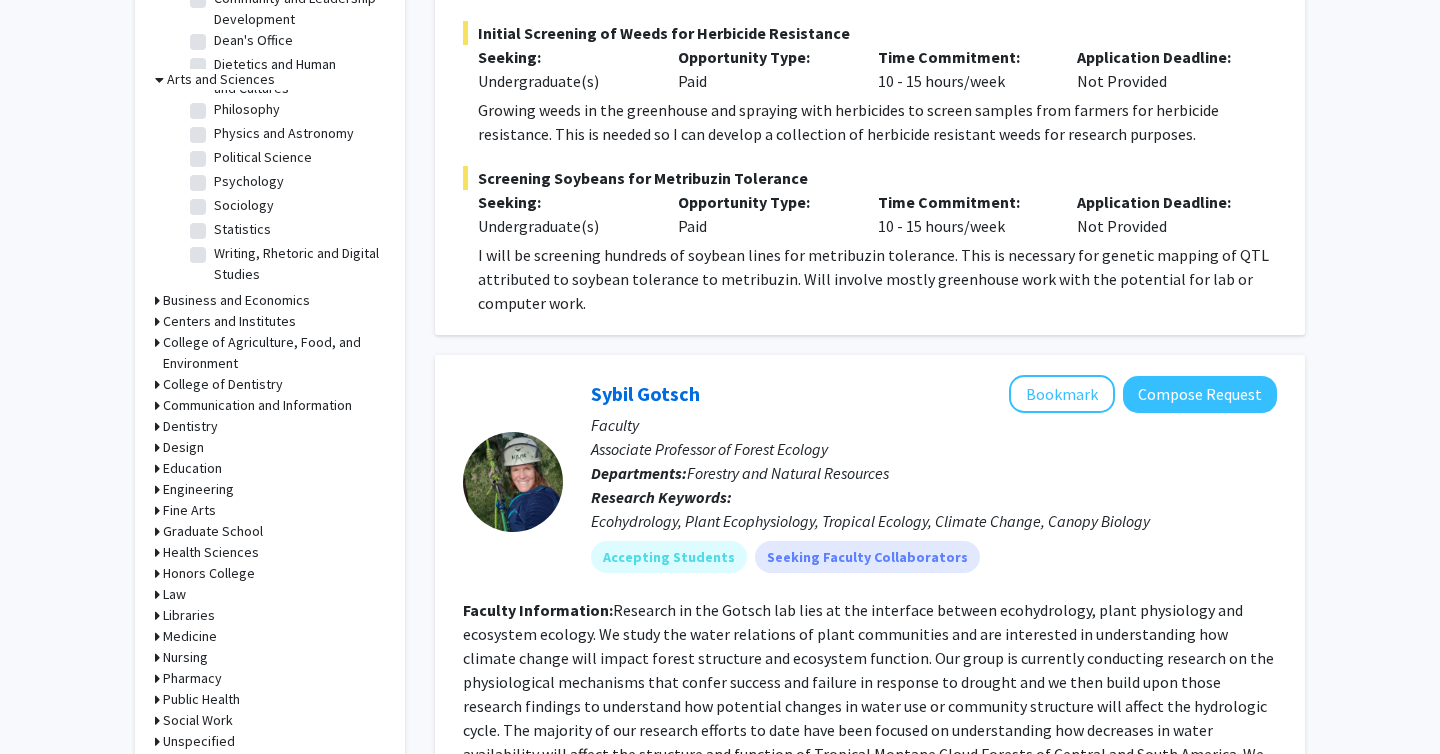 click on "Graduate School" at bounding box center (213, 531) 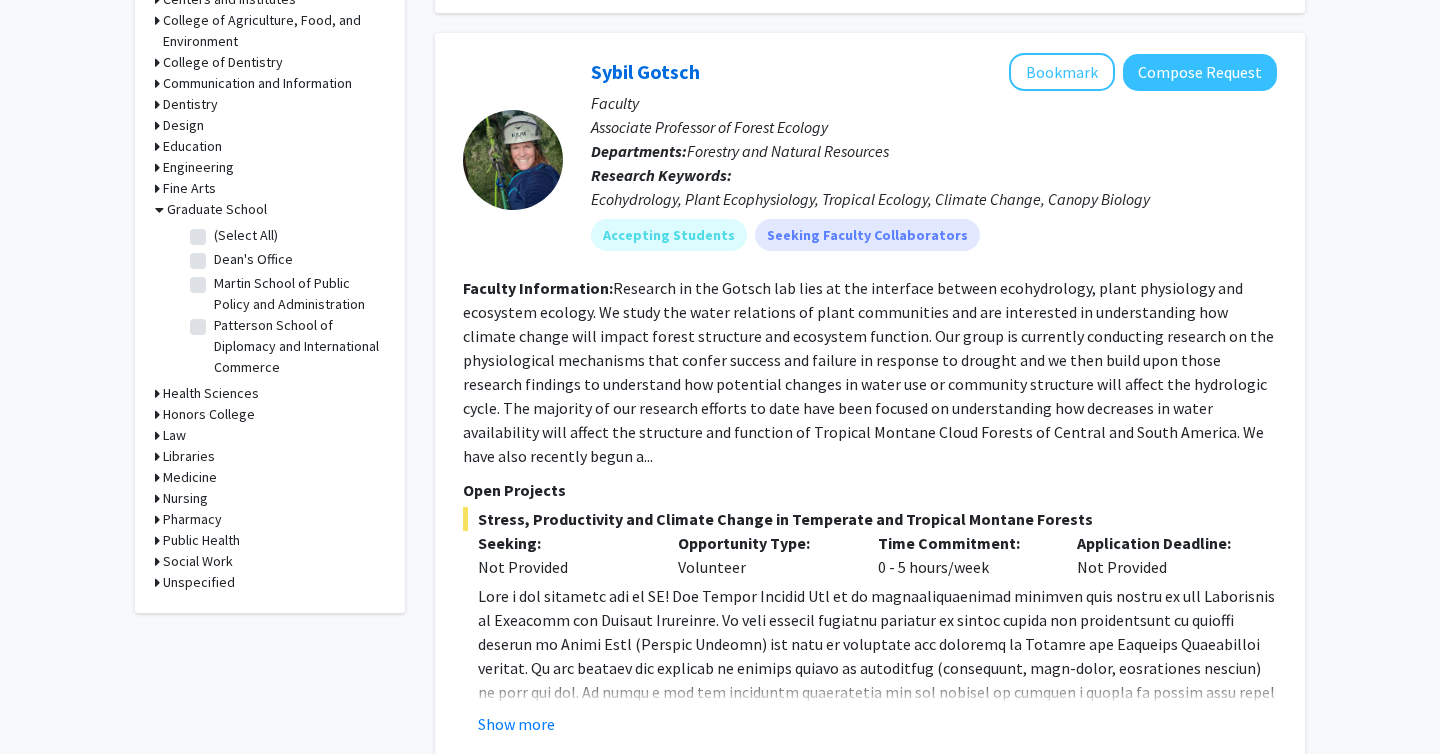 scroll, scrollTop: 1201, scrollLeft: 0, axis: vertical 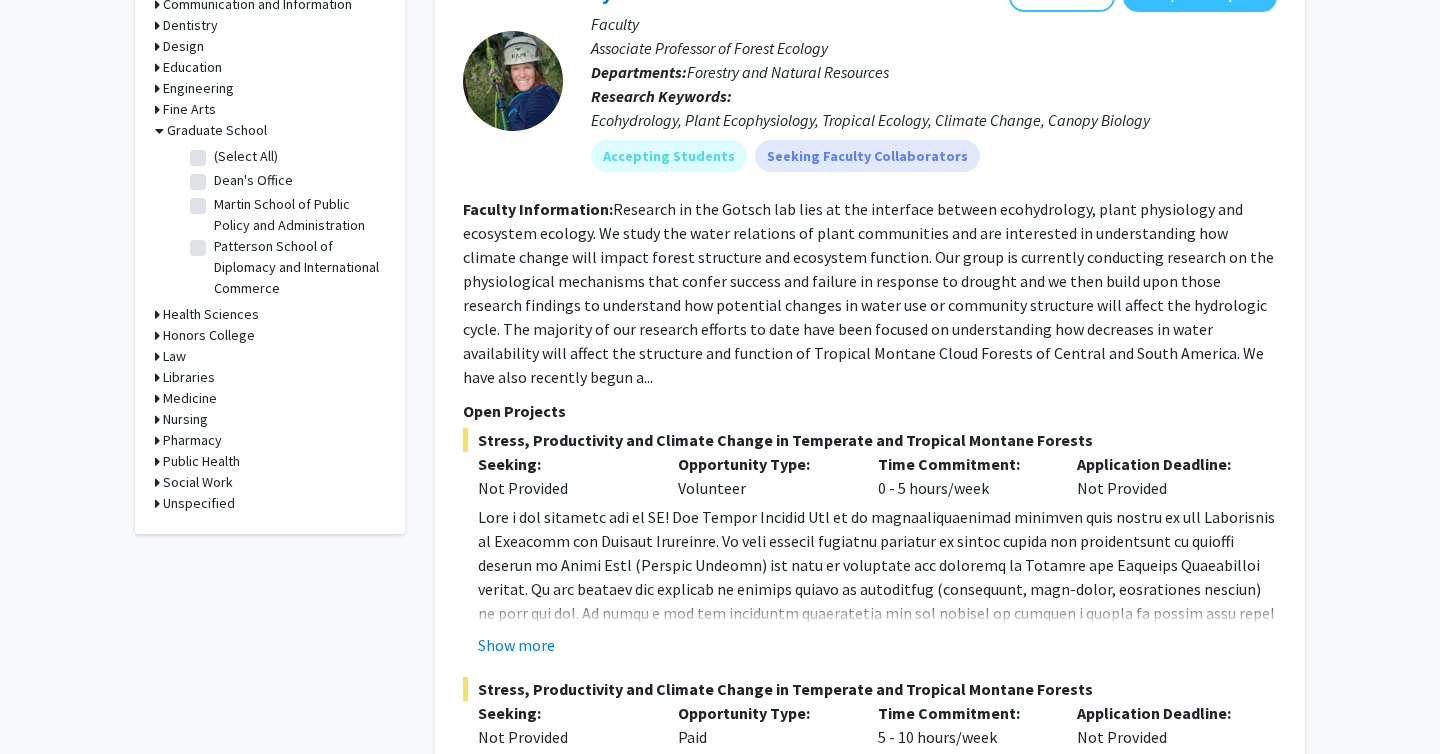 click on "Honors College" at bounding box center [209, 335] 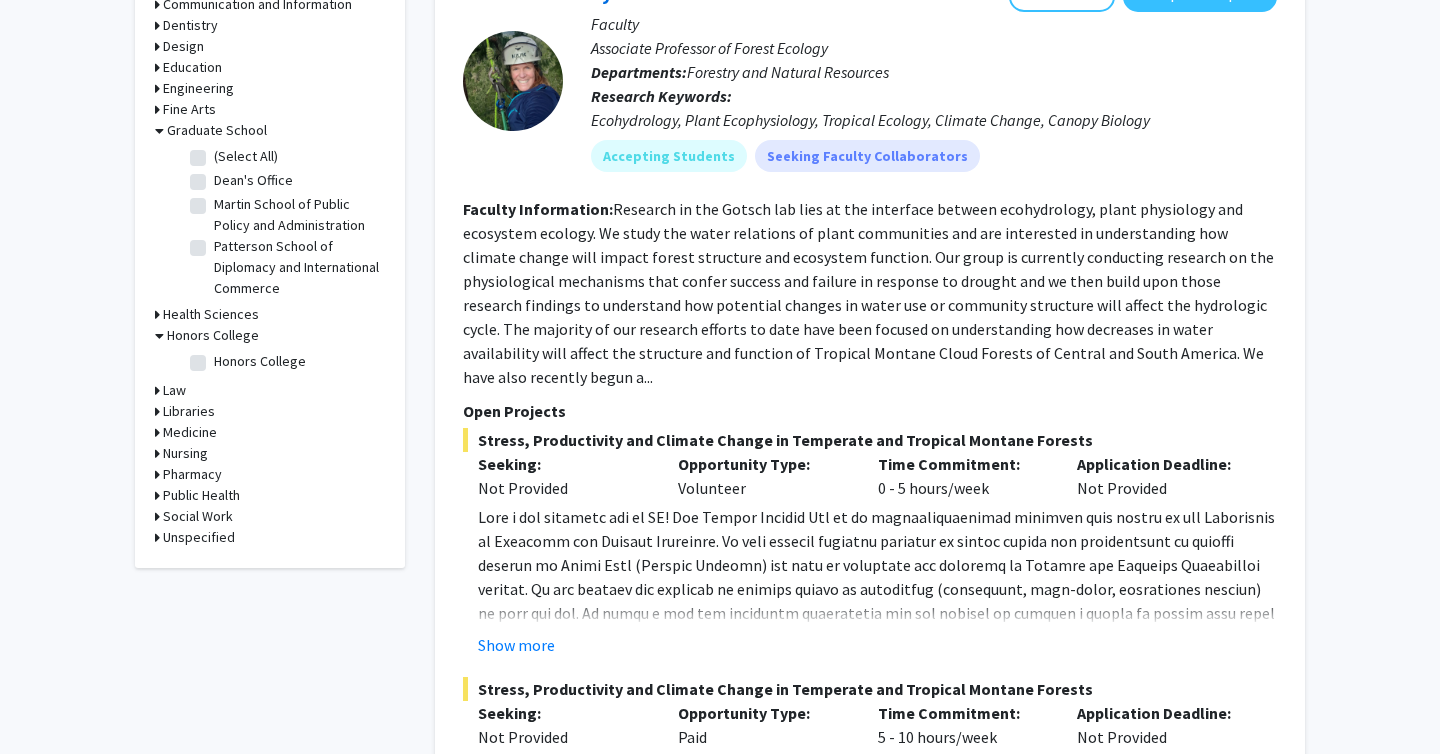 click on "Health Sciences" at bounding box center [211, 314] 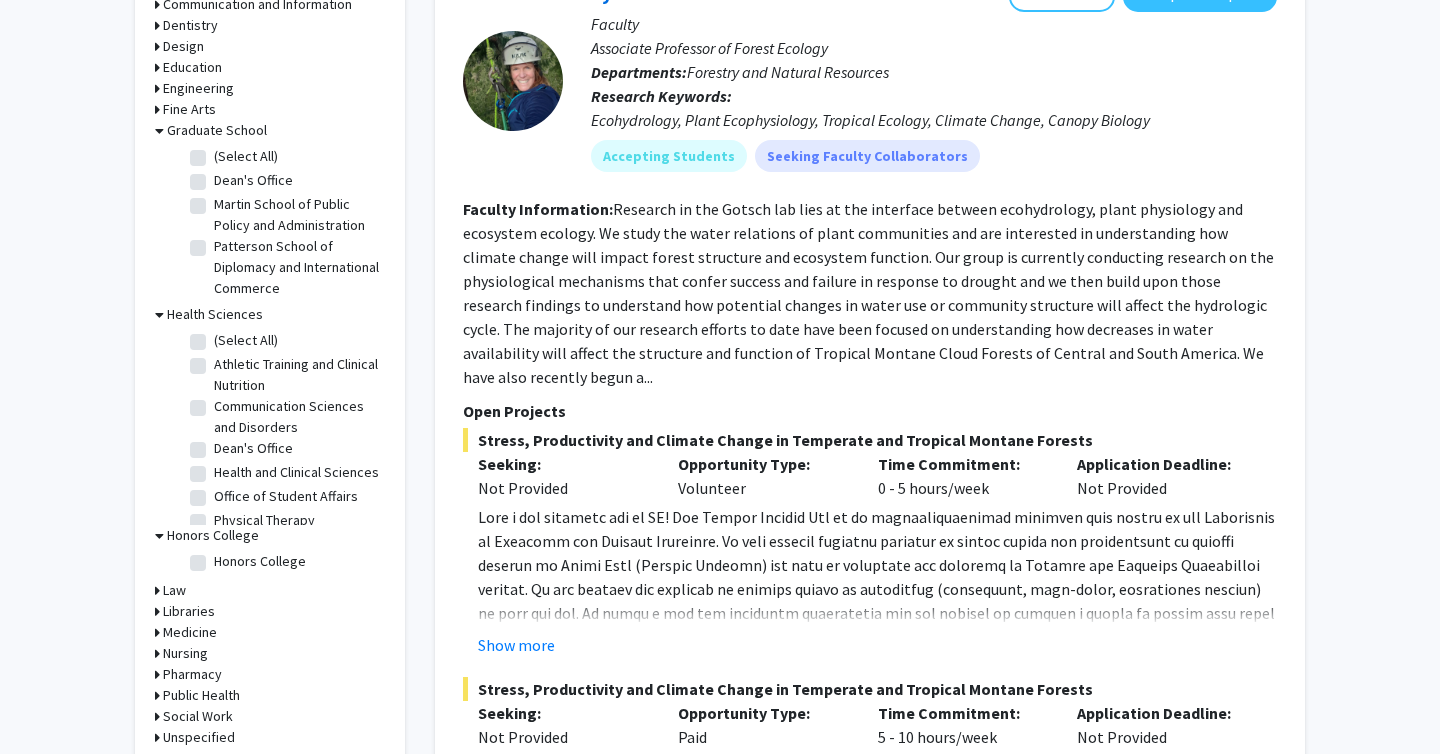 scroll, scrollTop: 62, scrollLeft: 0, axis: vertical 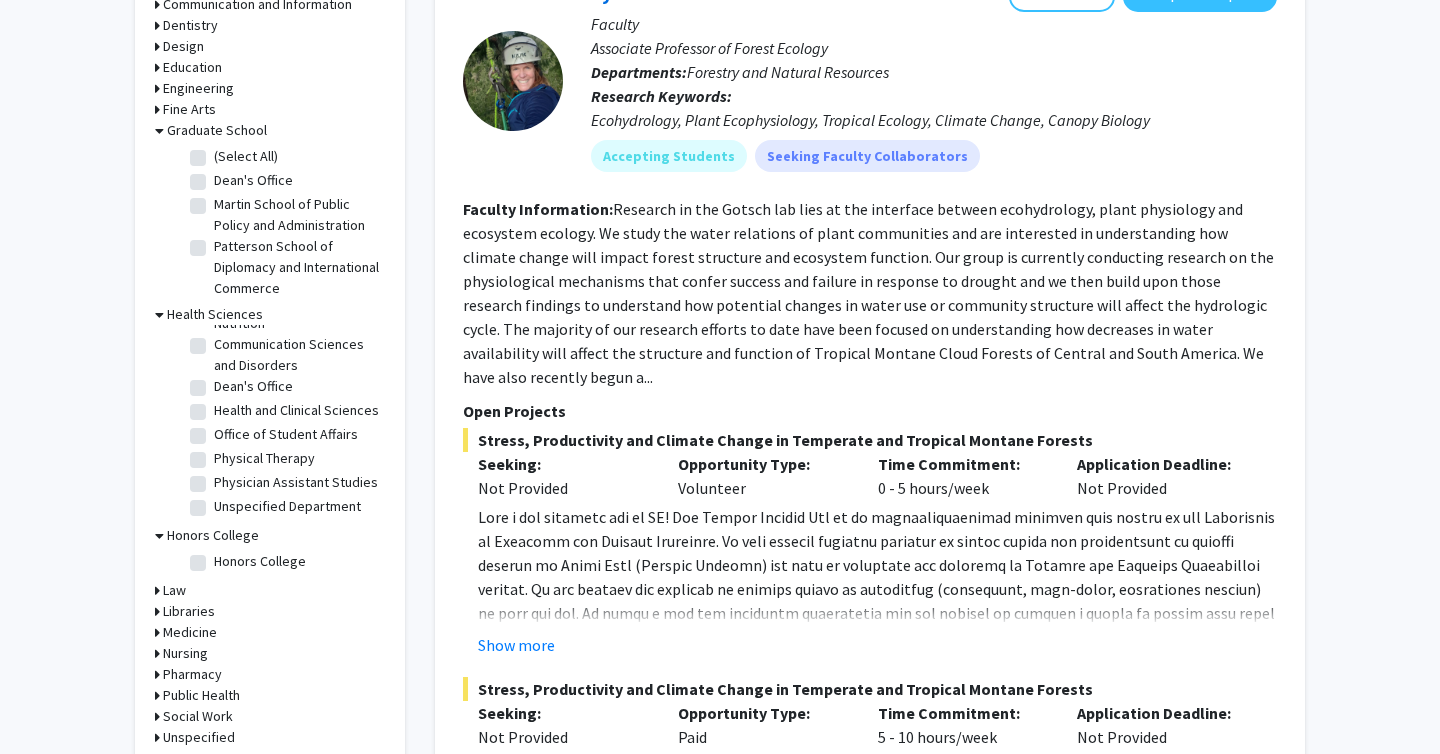 click on "Physician Assistant Studies" 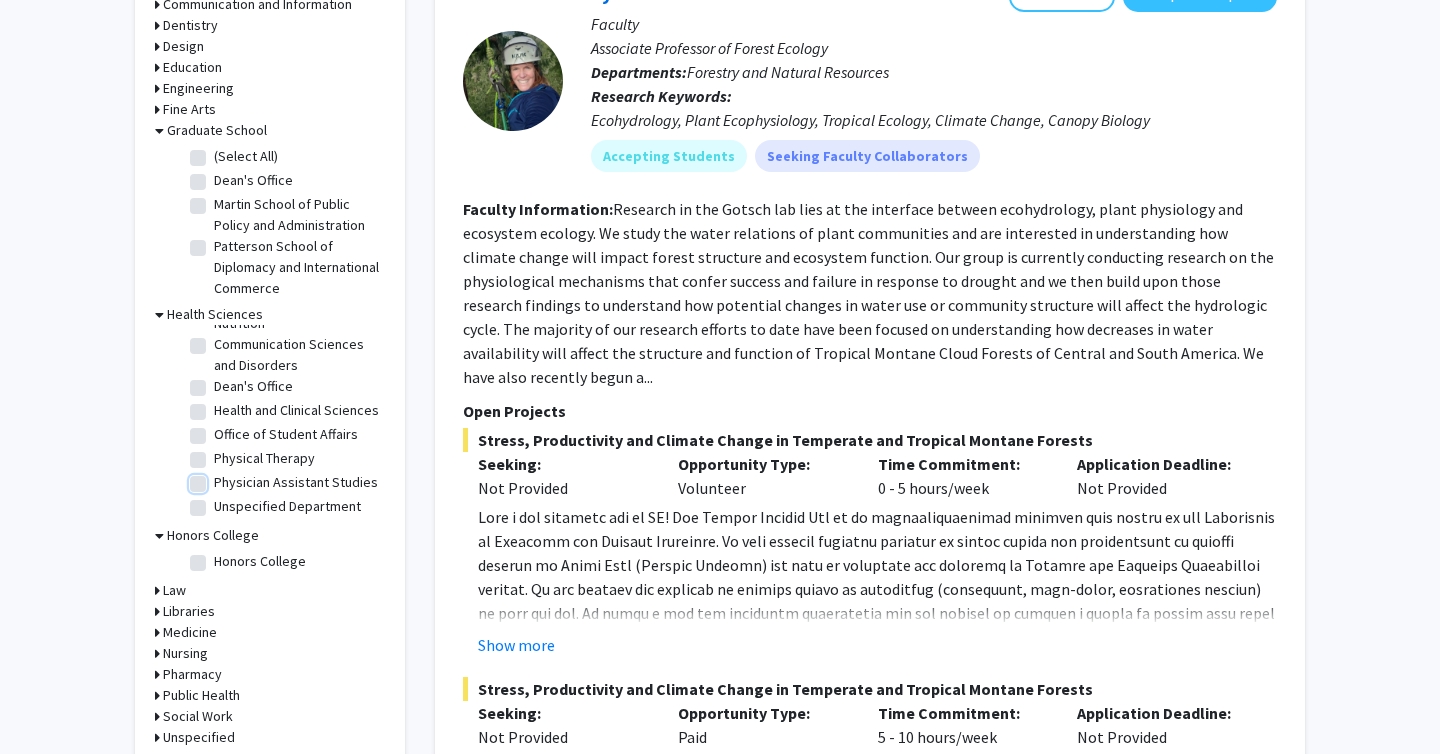 click on "Physician Assistant Studies" at bounding box center (220, 478) 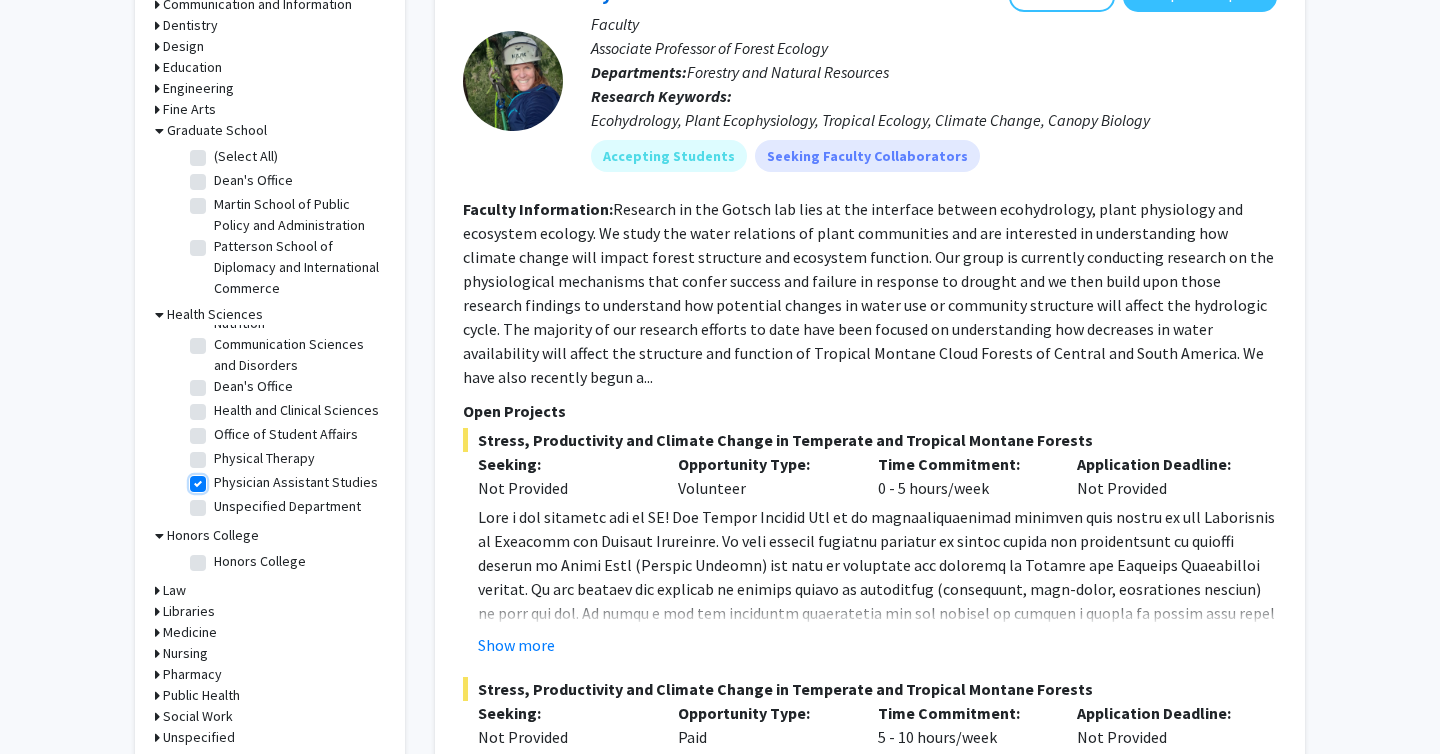 checkbox on "true" 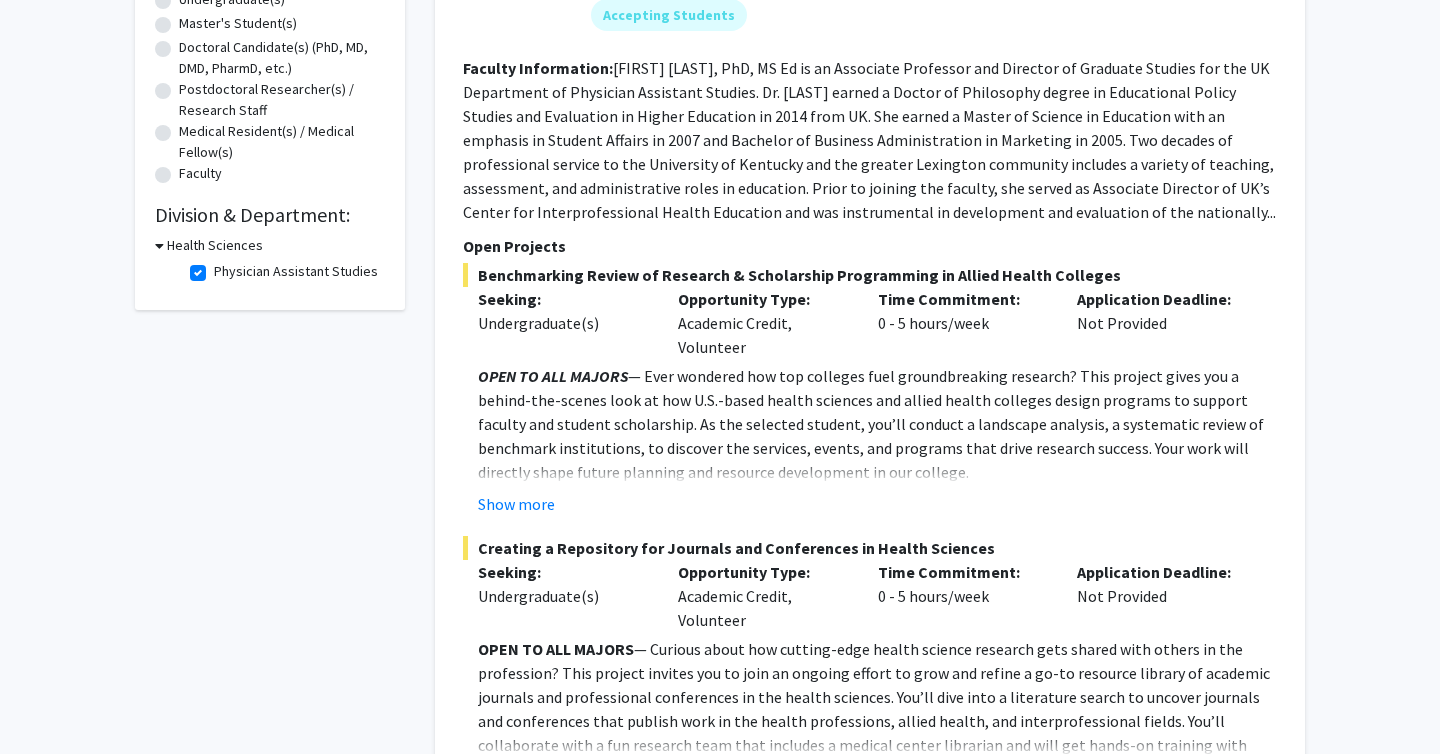 scroll, scrollTop: 419, scrollLeft: 0, axis: vertical 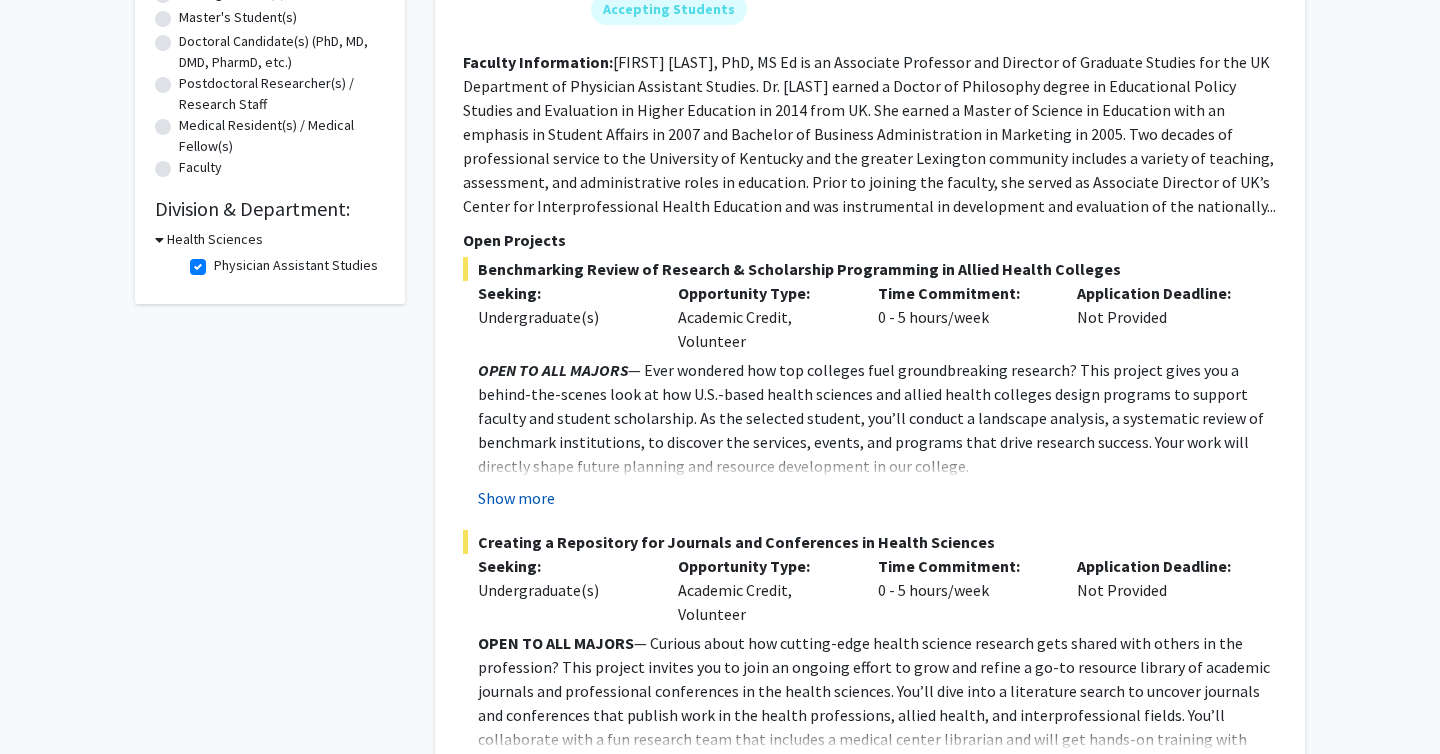 click on "Show more" 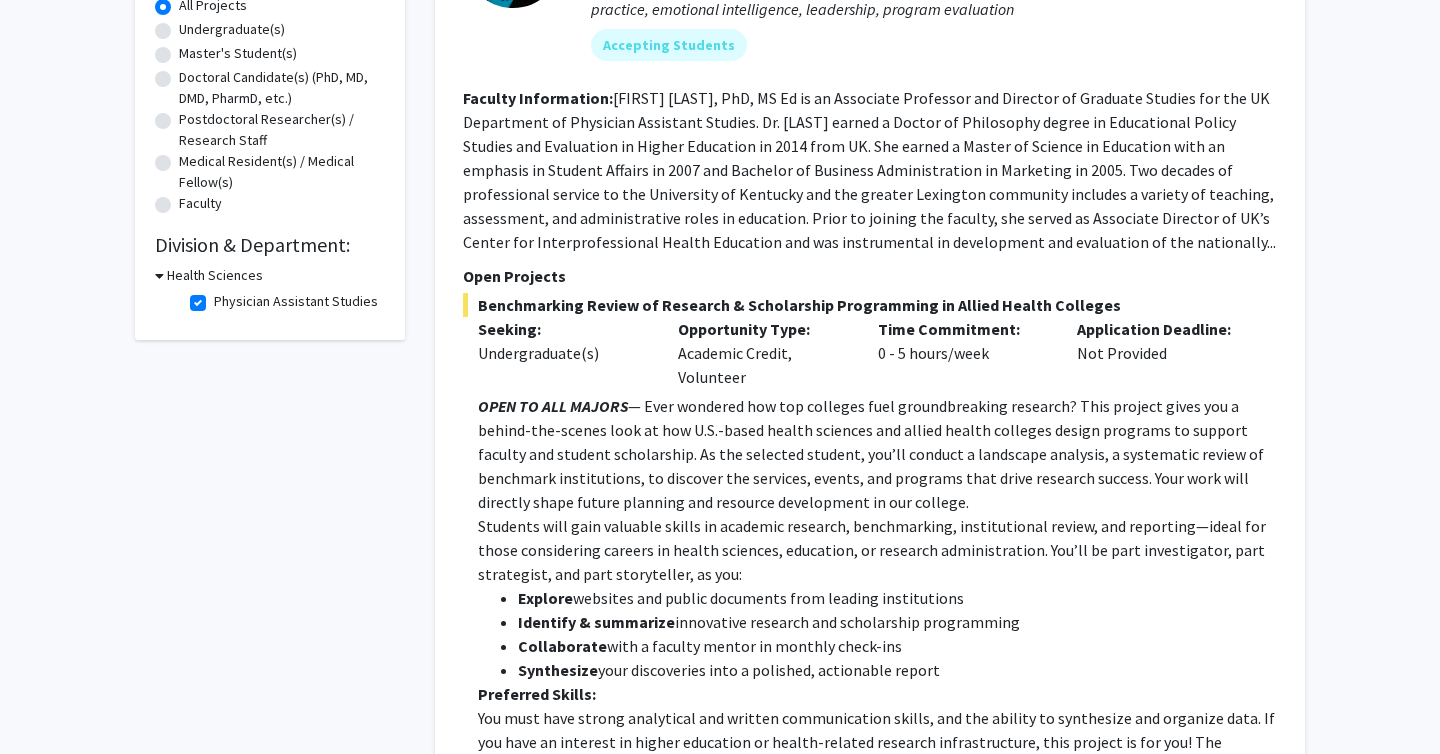 scroll, scrollTop: 0, scrollLeft: 0, axis: both 